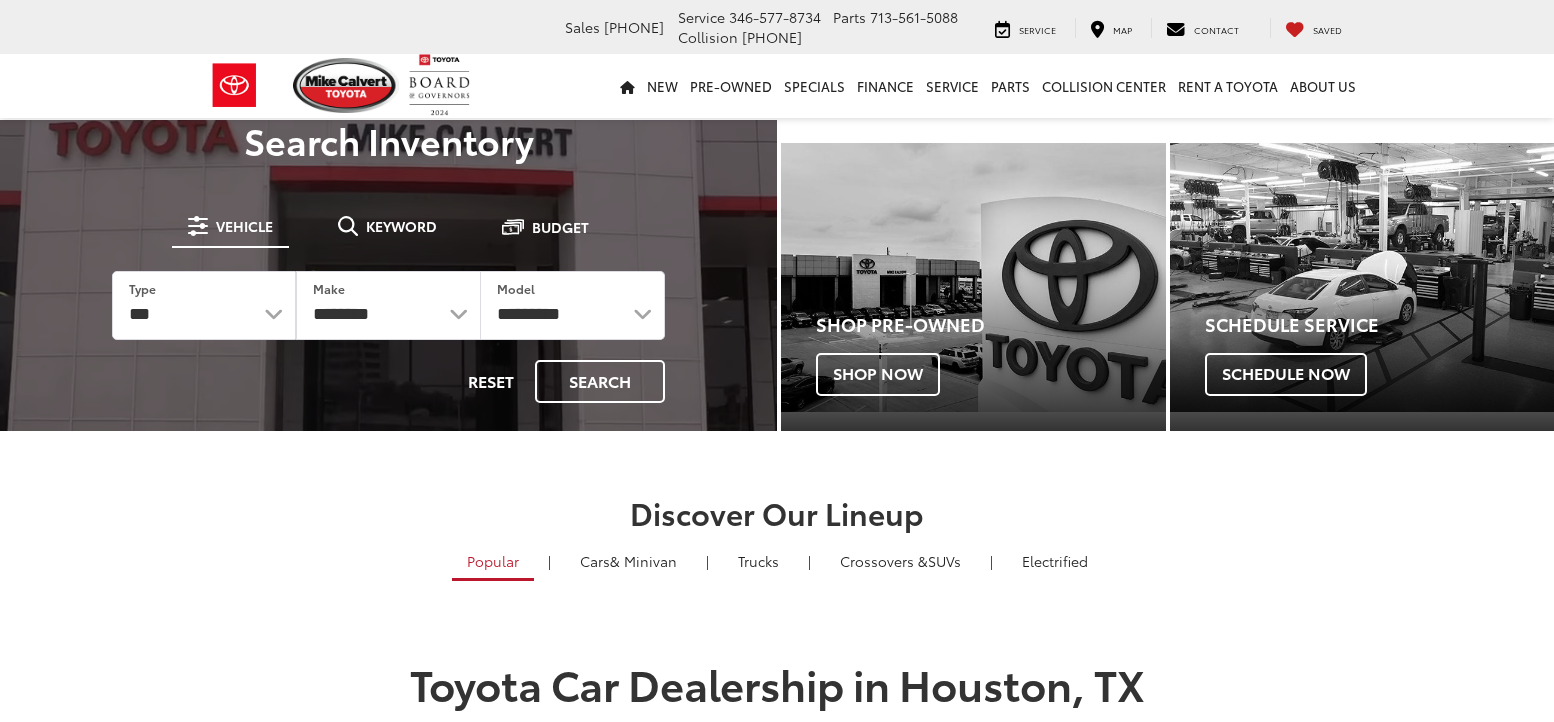 scroll, scrollTop: 0, scrollLeft: 0, axis: both 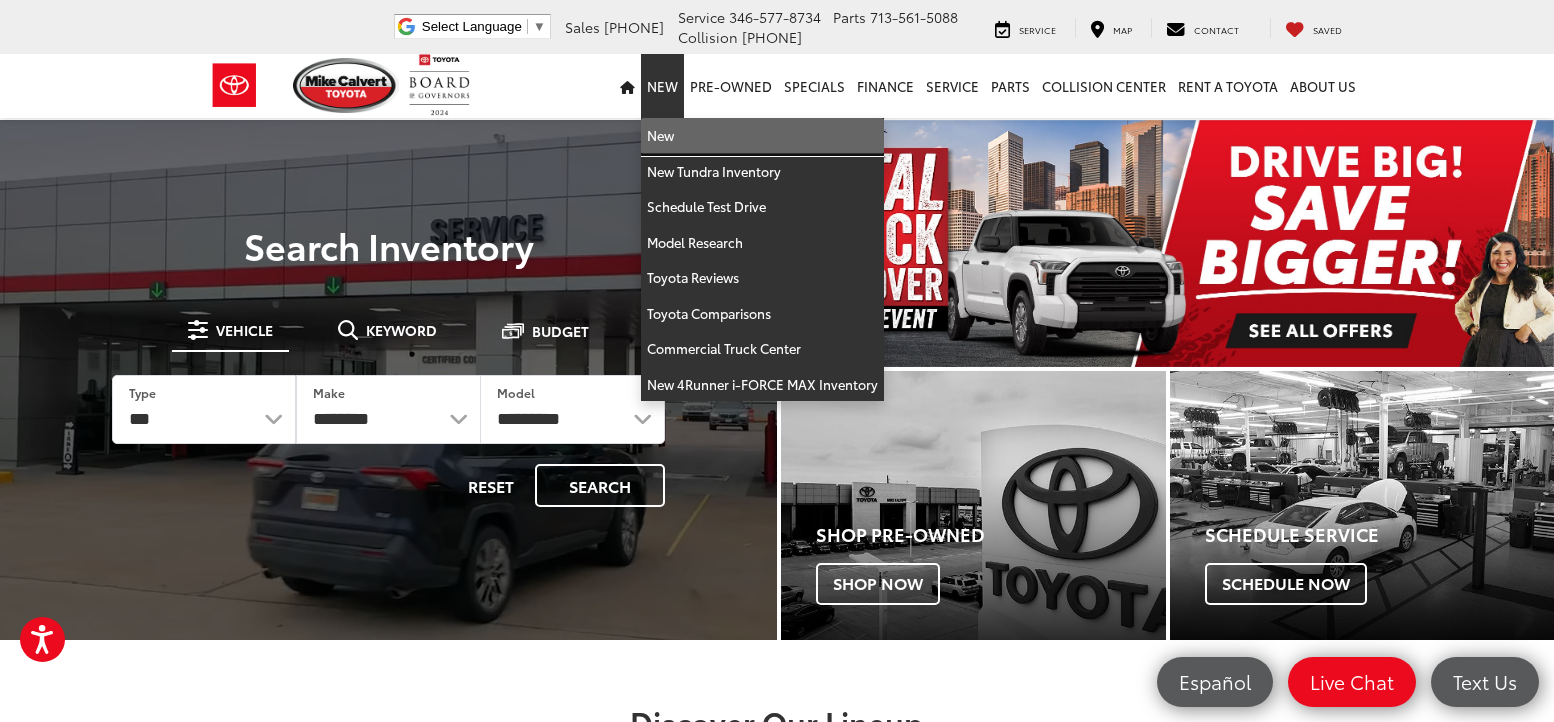 click on "New" at bounding box center (762, 136) 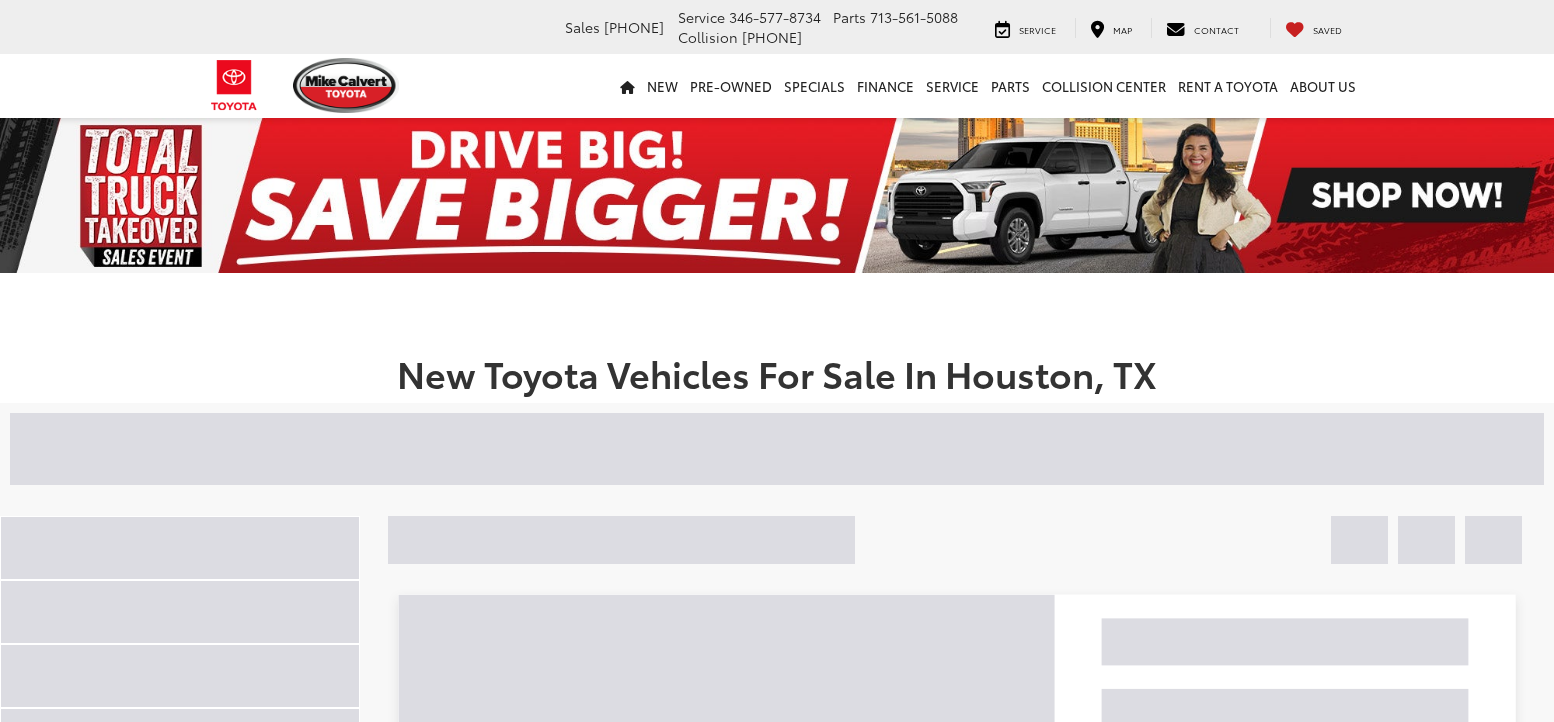 scroll, scrollTop: 0, scrollLeft: 0, axis: both 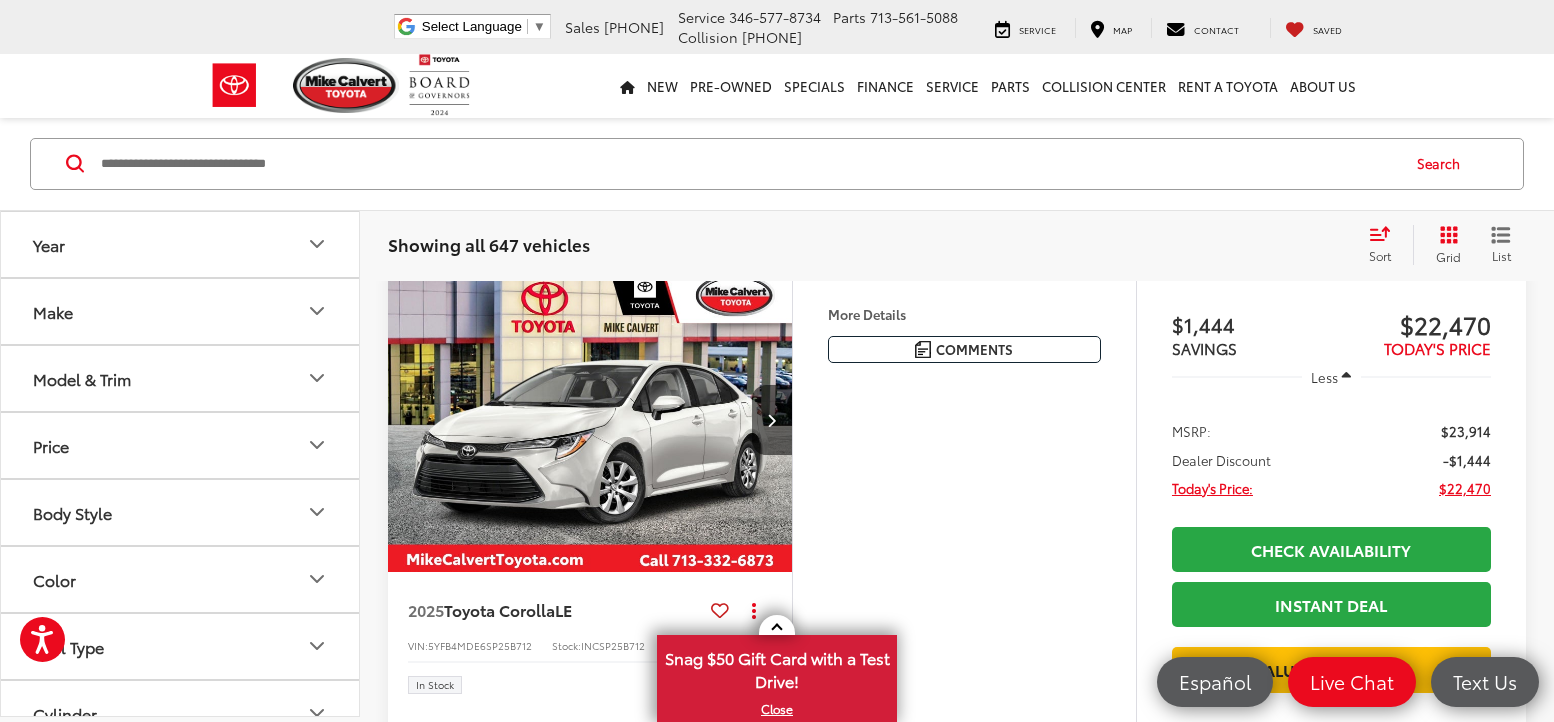 click on "Model & Trim" at bounding box center (181, 378) 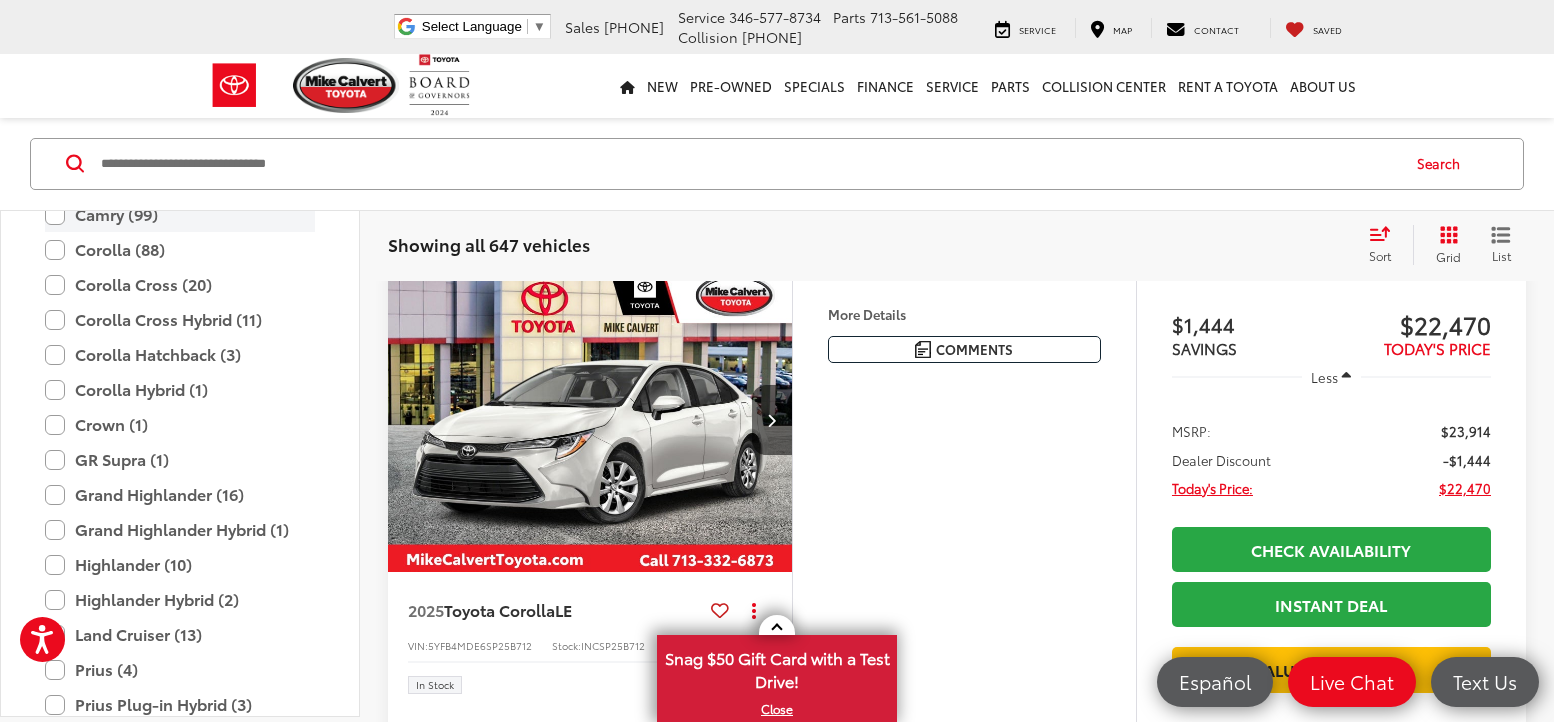 scroll, scrollTop: 300, scrollLeft: 0, axis: vertical 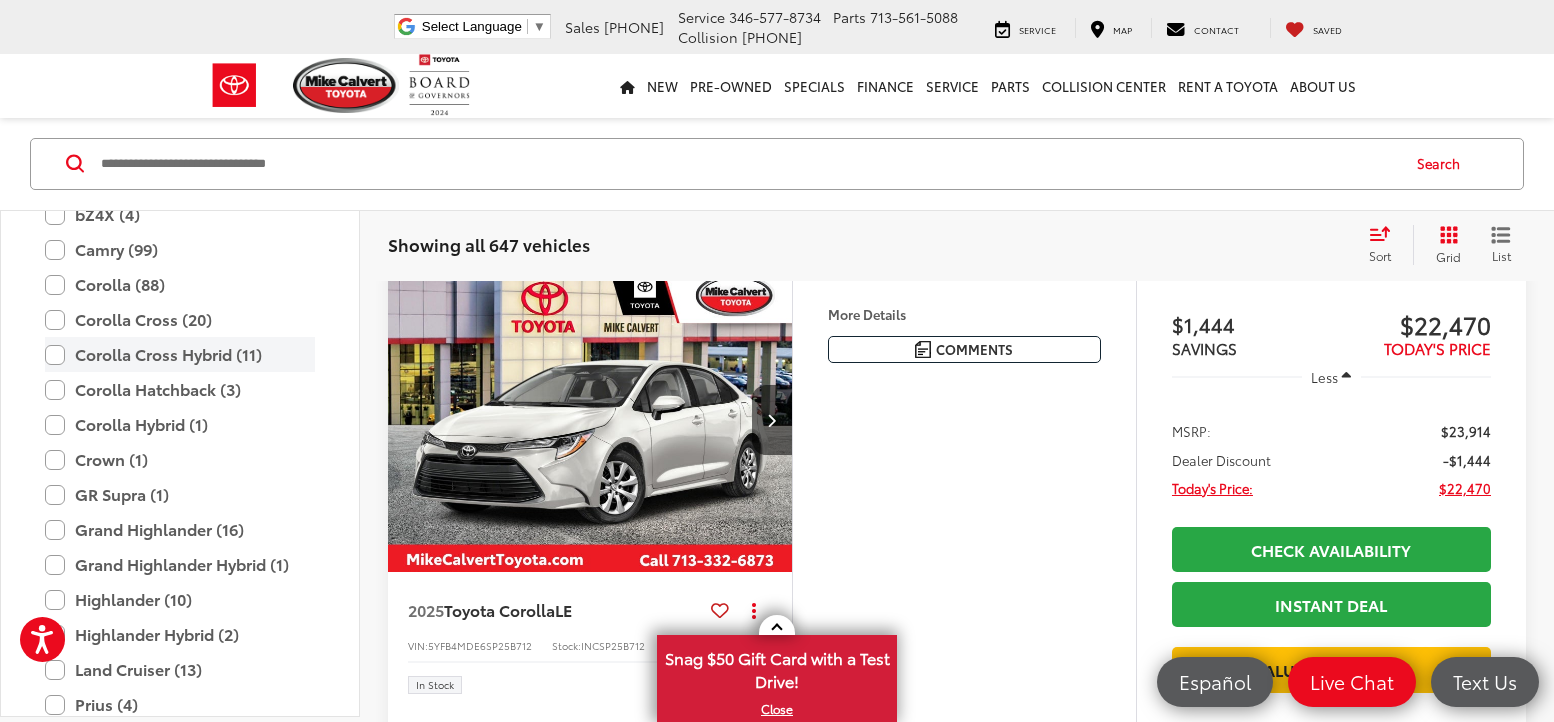click on "Corolla Cross Hybrid (11)" at bounding box center (180, 355) 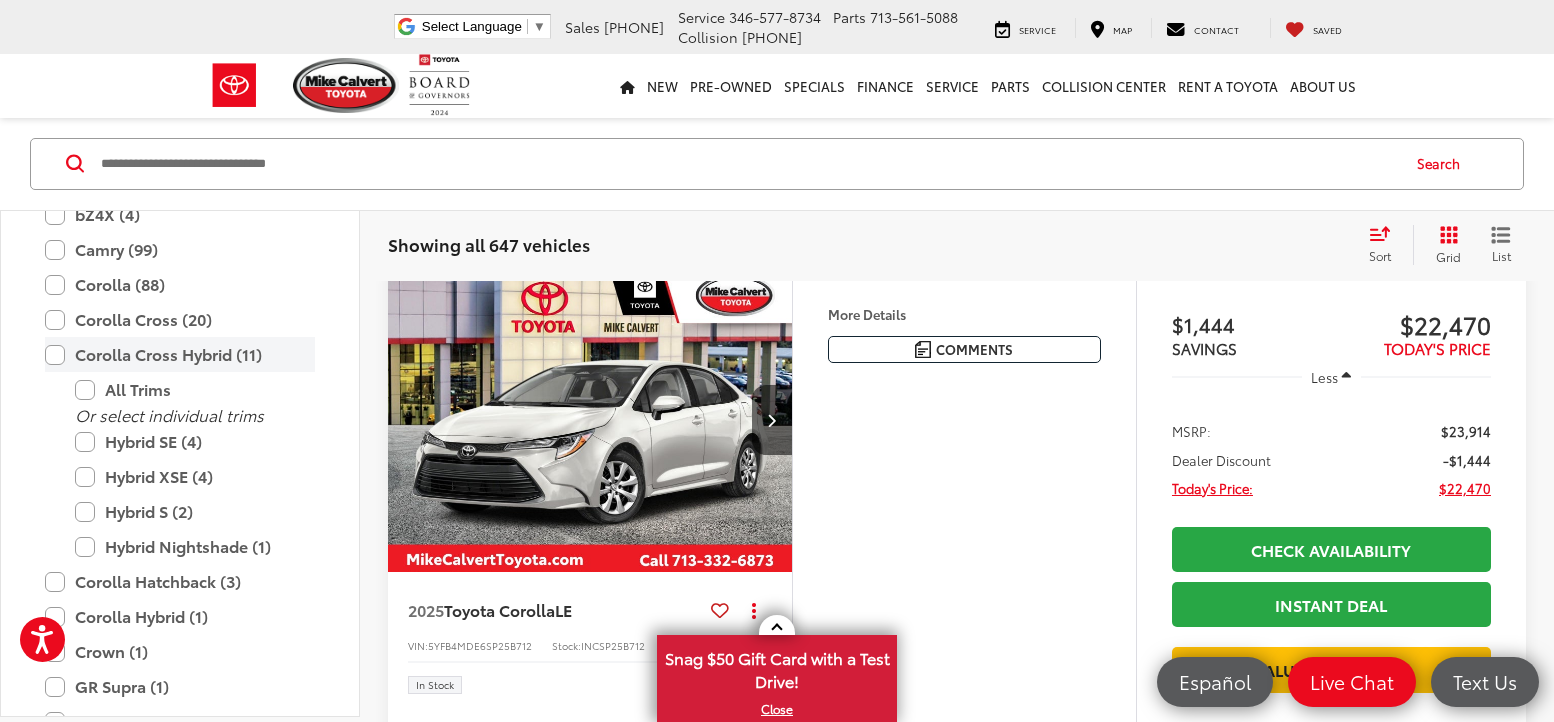 scroll, scrollTop: 285, scrollLeft: 0, axis: vertical 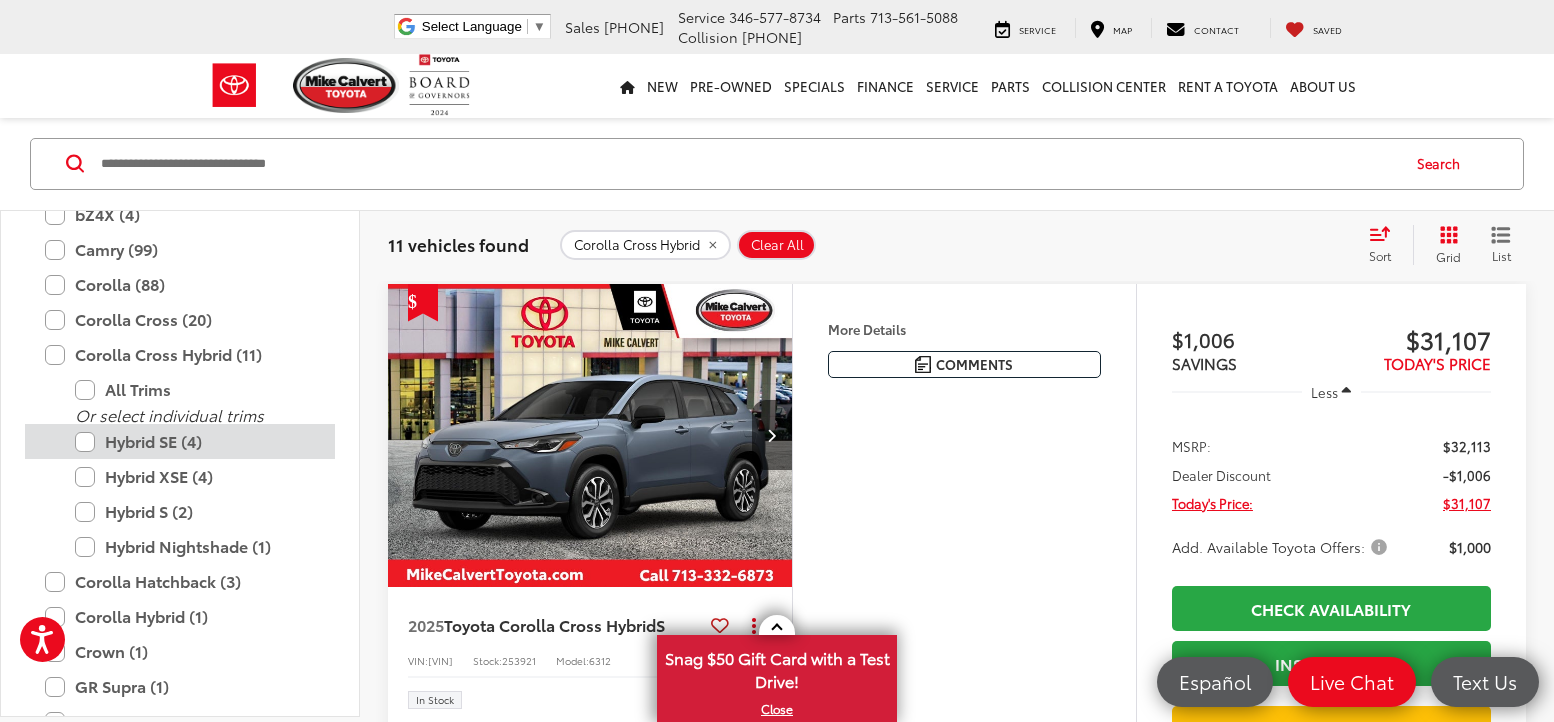 click on "Hybrid SE (4)" at bounding box center (195, 442) 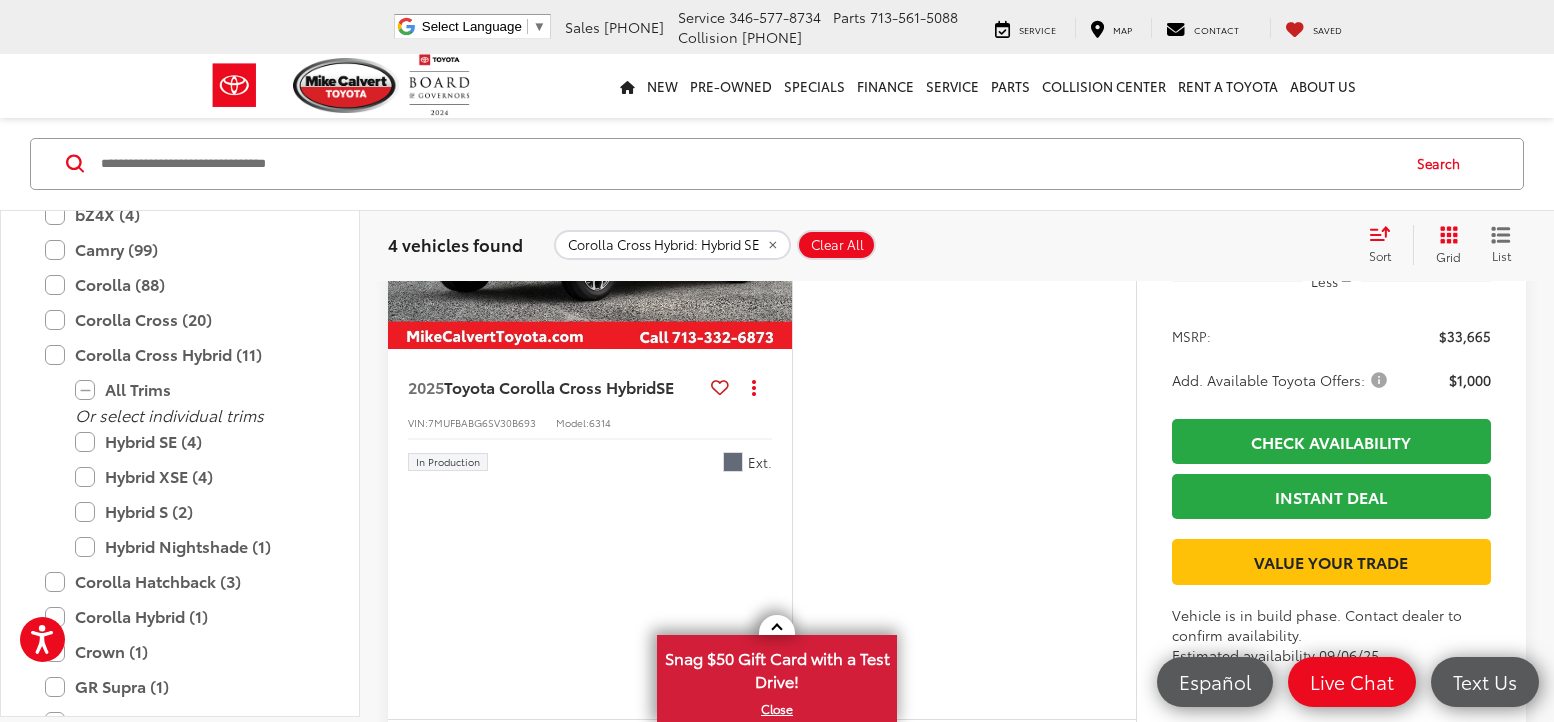 scroll, scrollTop: 2485, scrollLeft: 0, axis: vertical 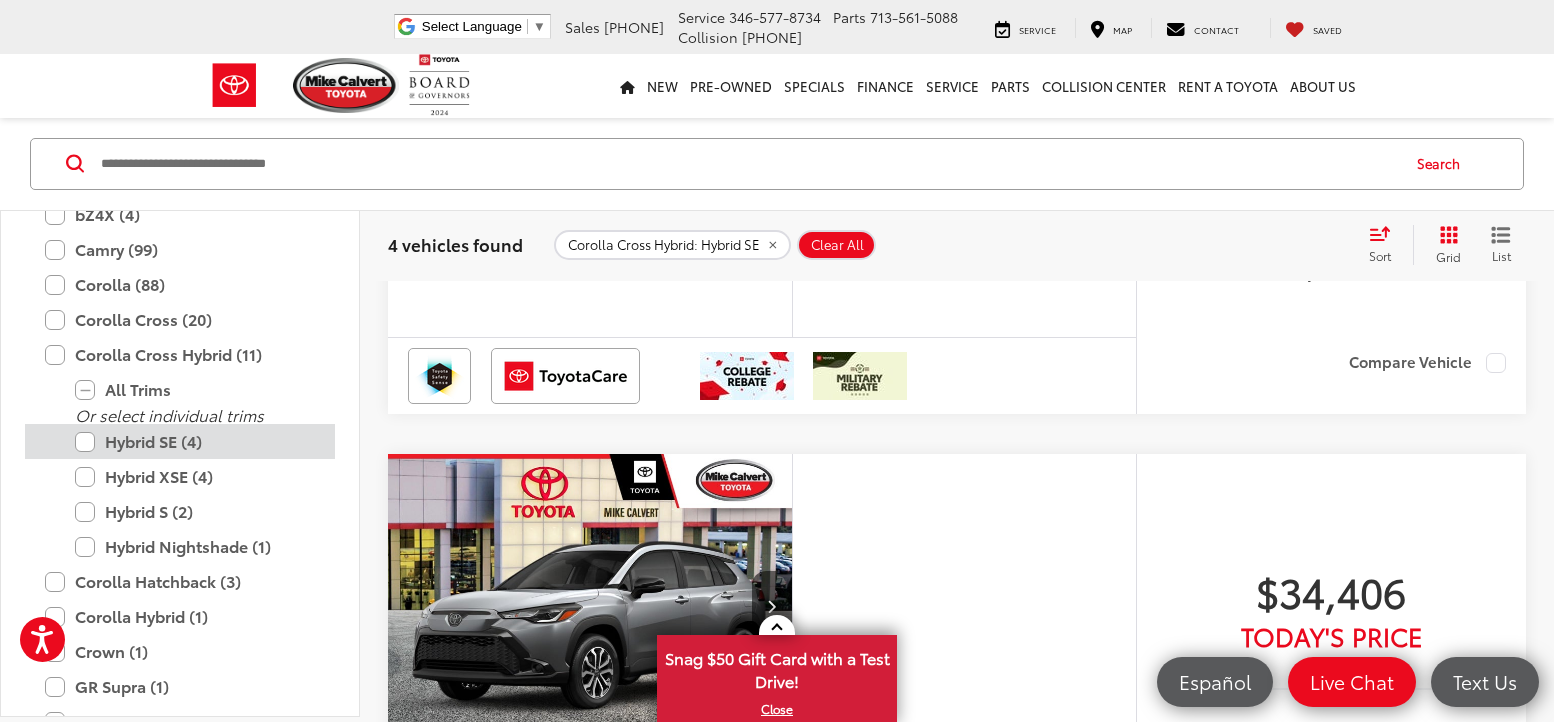 click on "Hybrid SE (4)" at bounding box center [195, 442] 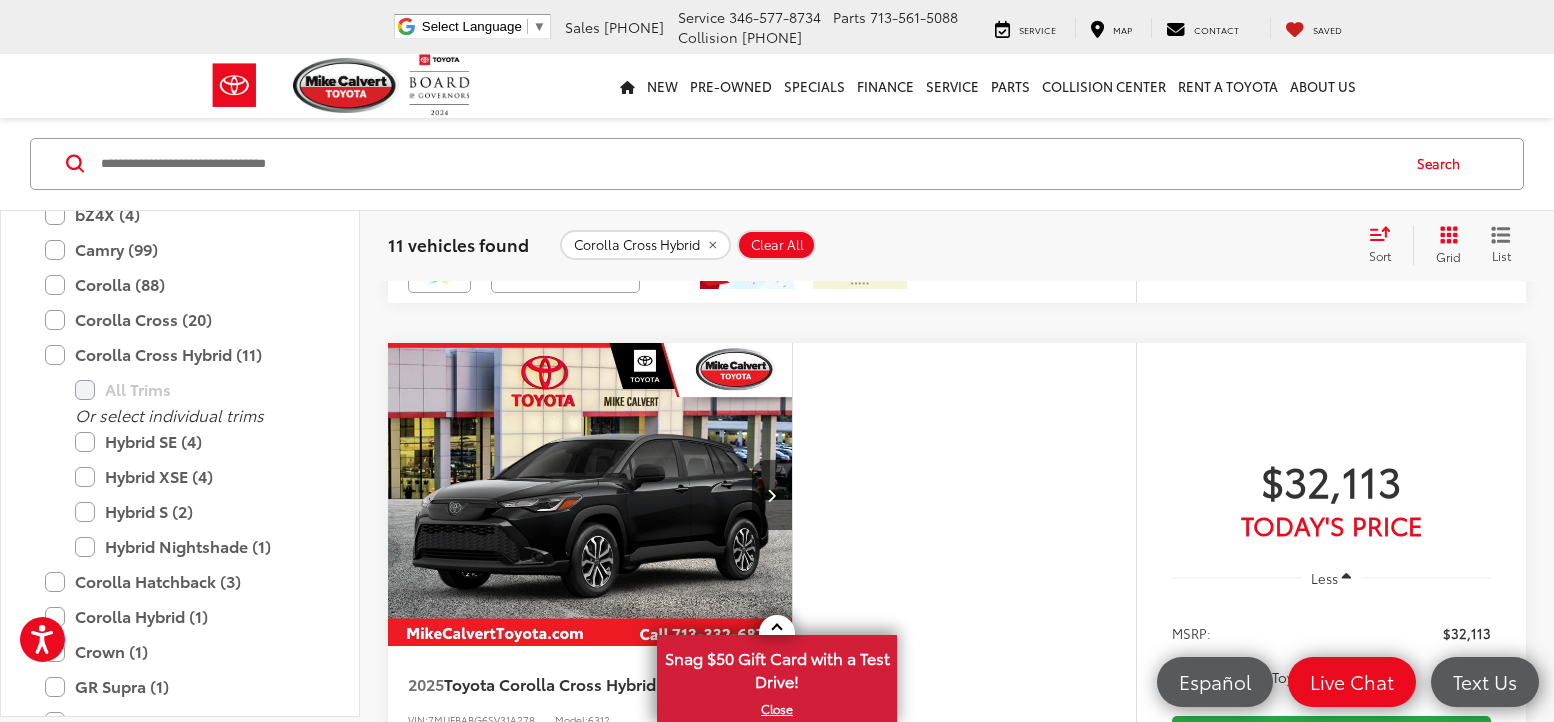 scroll, scrollTop: 1085, scrollLeft: 0, axis: vertical 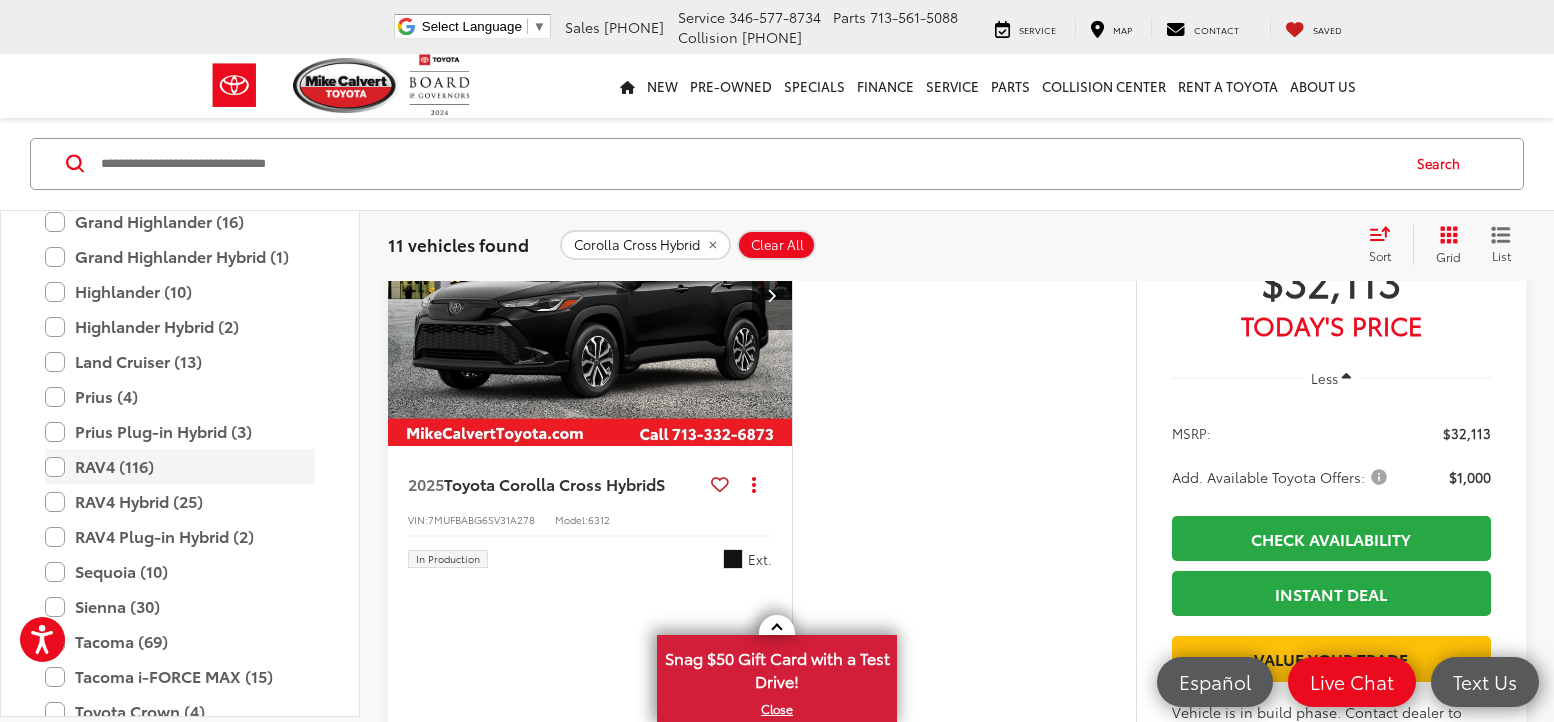 click on "RAV4 (116)" at bounding box center [180, 467] 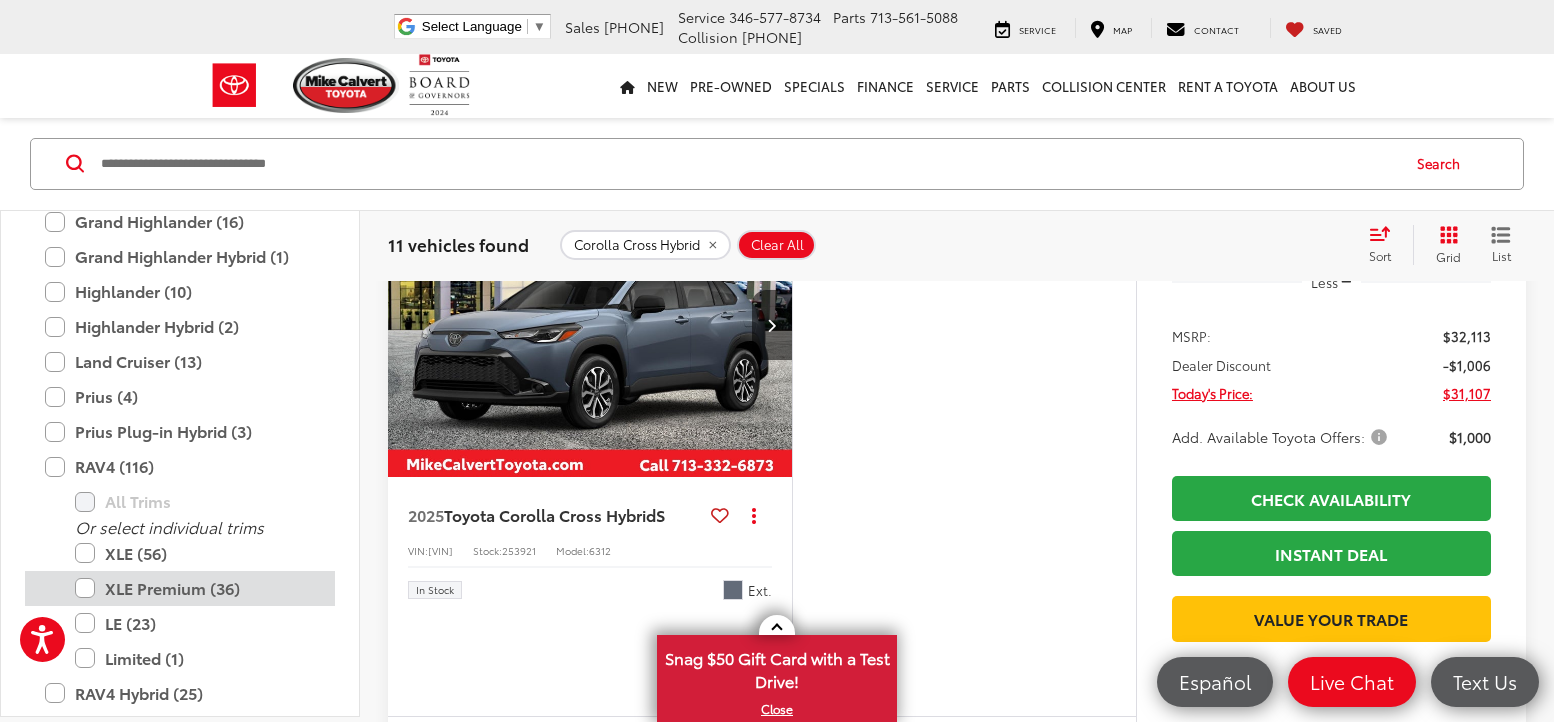 scroll, scrollTop: 285, scrollLeft: 0, axis: vertical 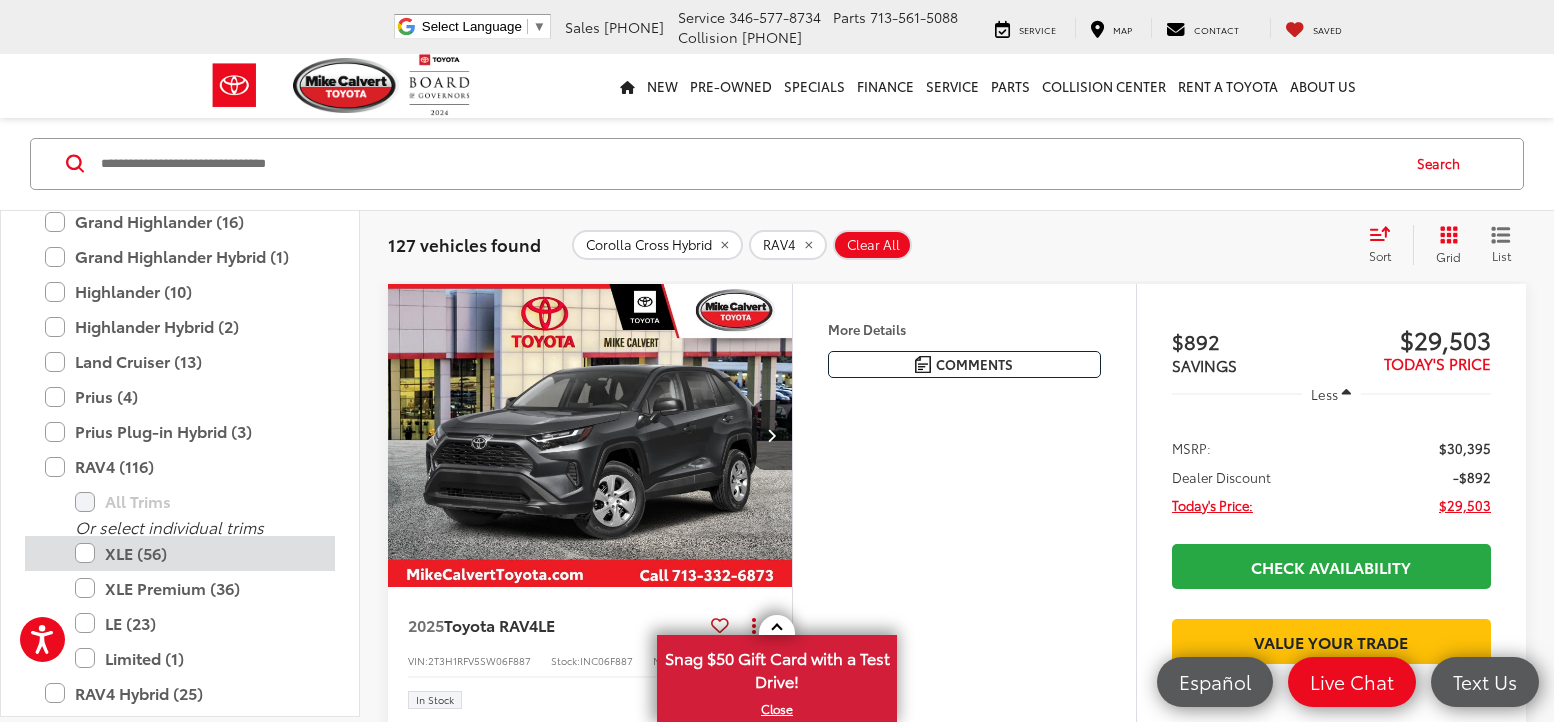click on "XLE (56)" at bounding box center [195, 553] 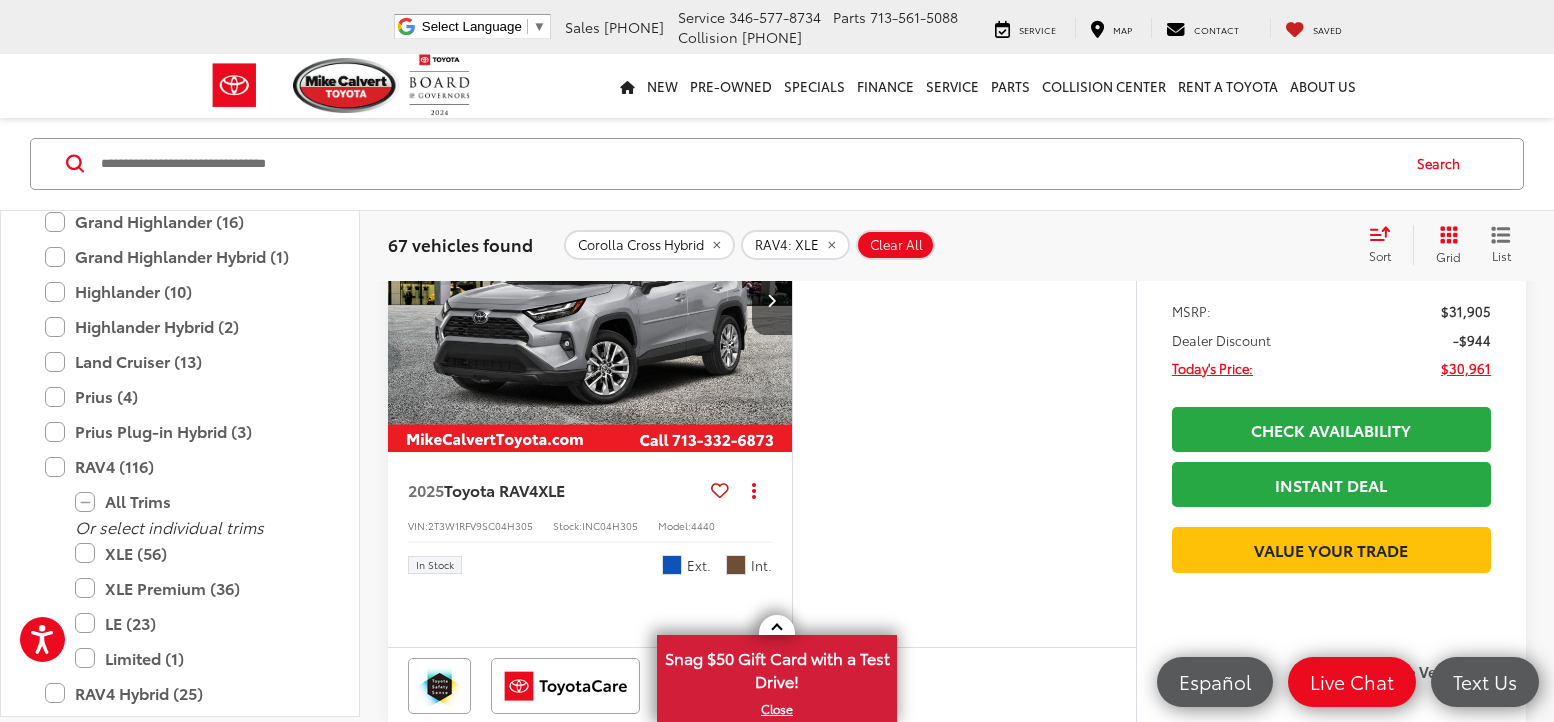 scroll, scrollTop: 385, scrollLeft: 0, axis: vertical 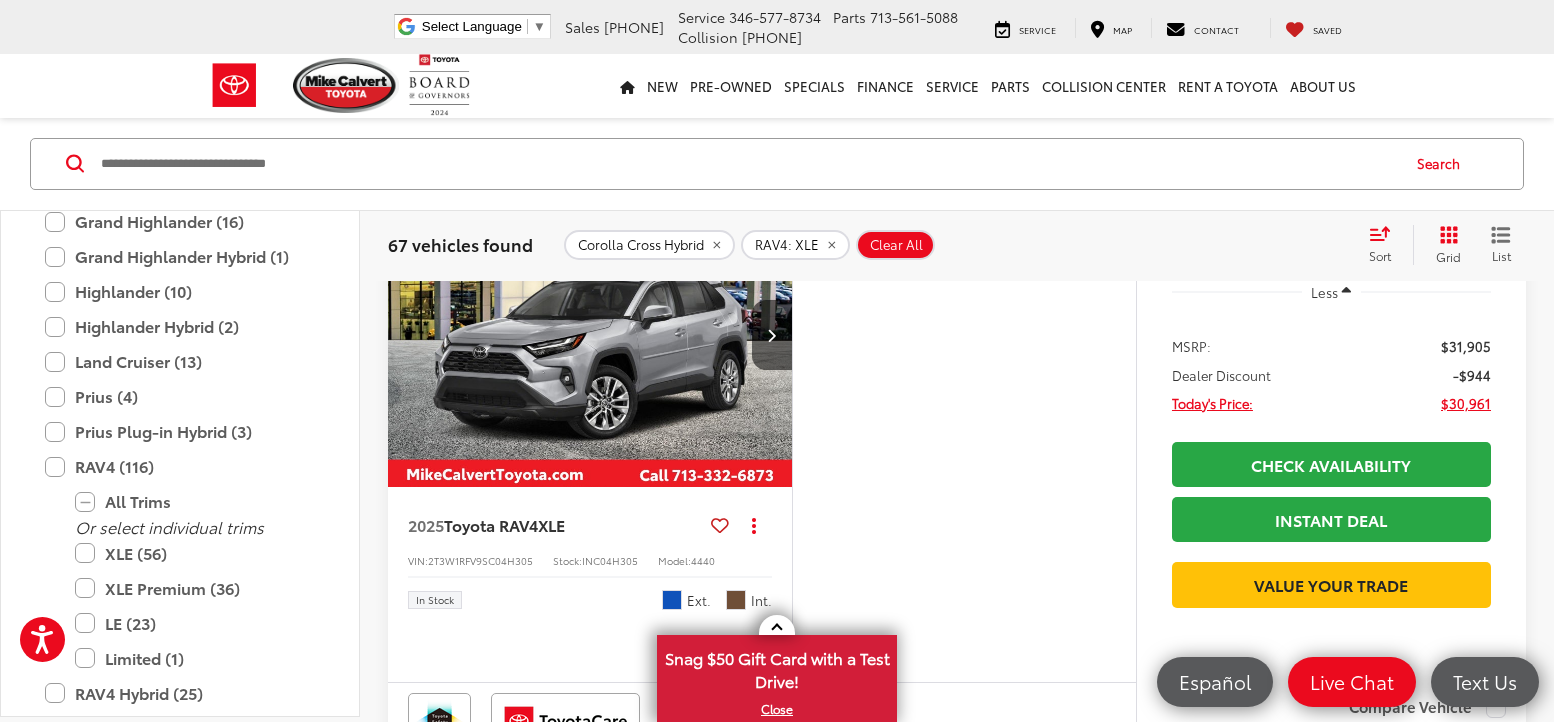 click at bounding box center (590, 336) 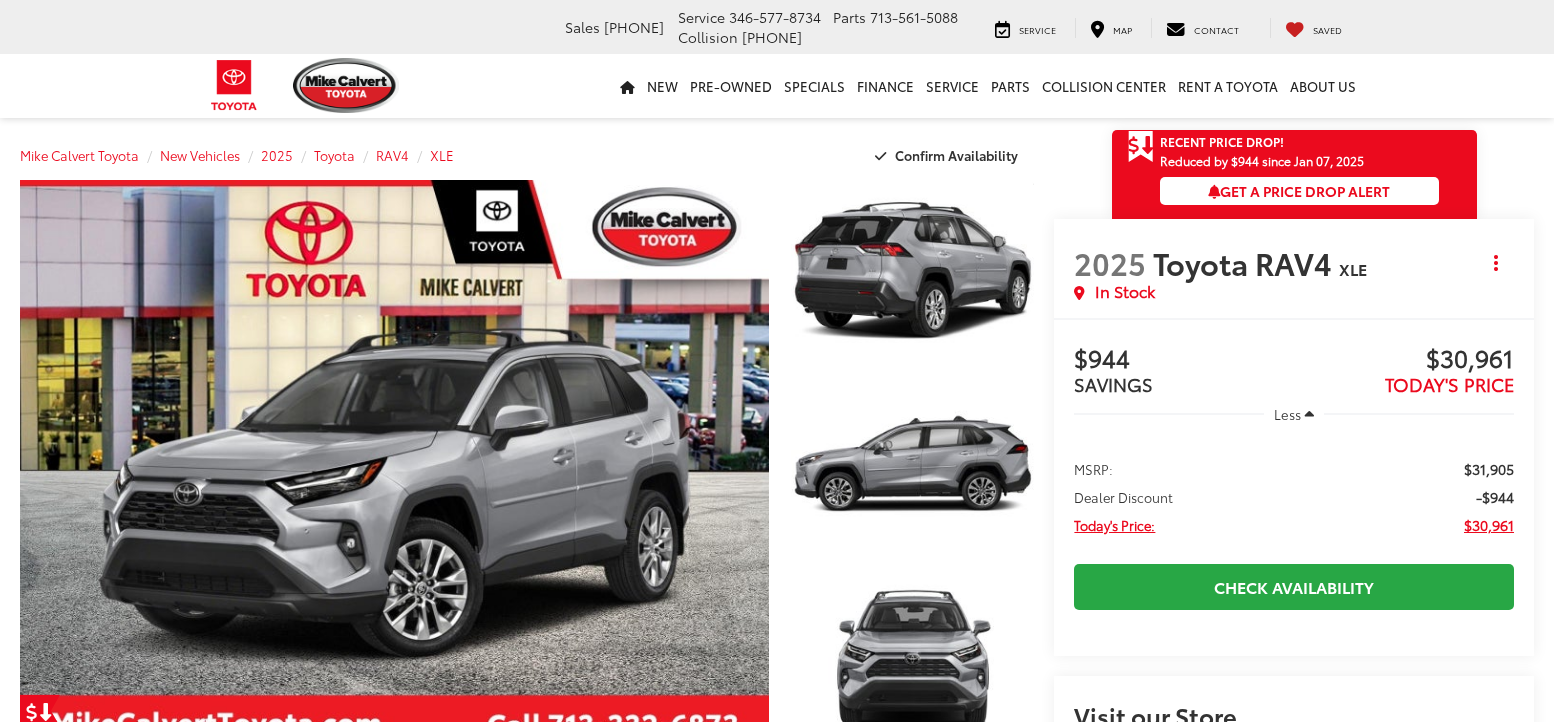 scroll, scrollTop: 0, scrollLeft: 0, axis: both 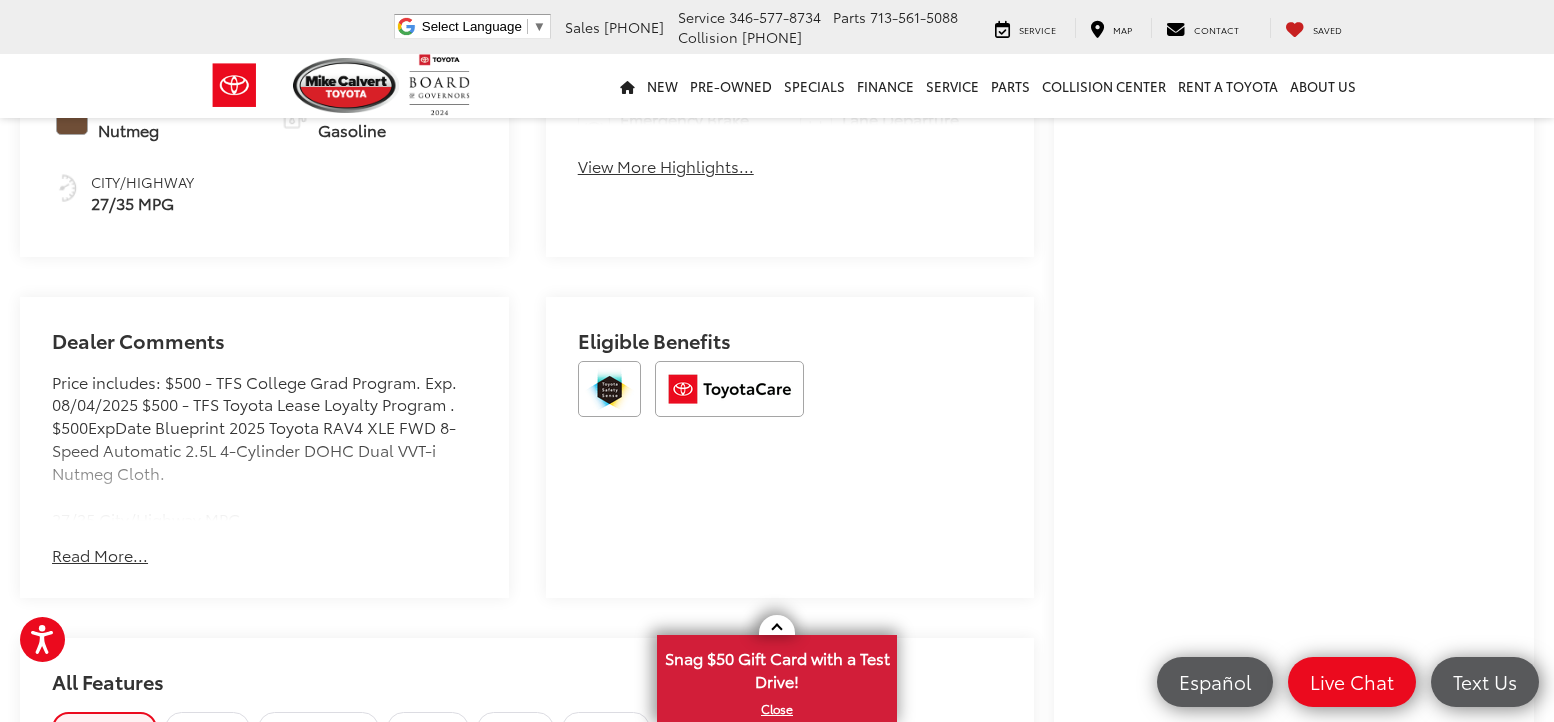 click on "Read More..." at bounding box center [100, 555] 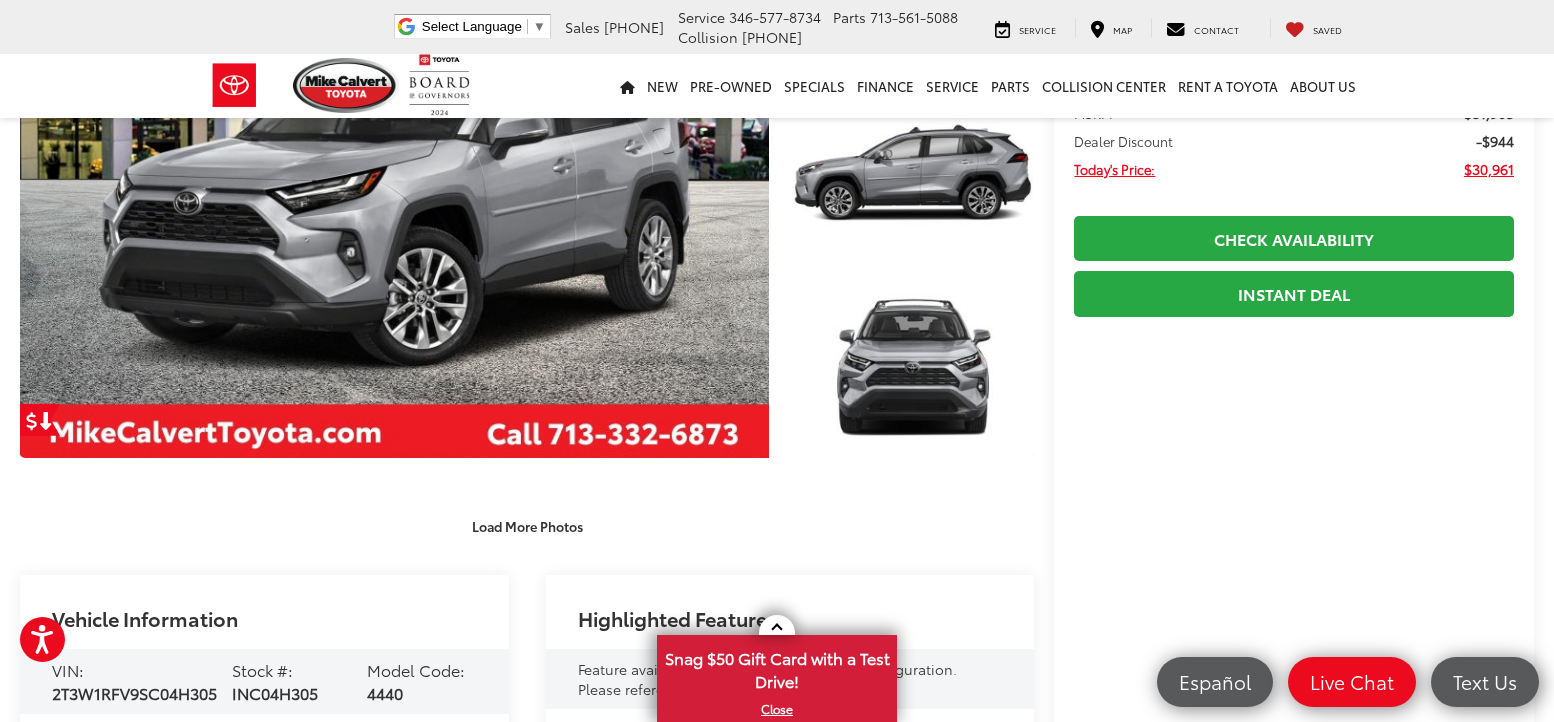 scroll, scrollTop: 0, scrollLeft: 0, axis: both 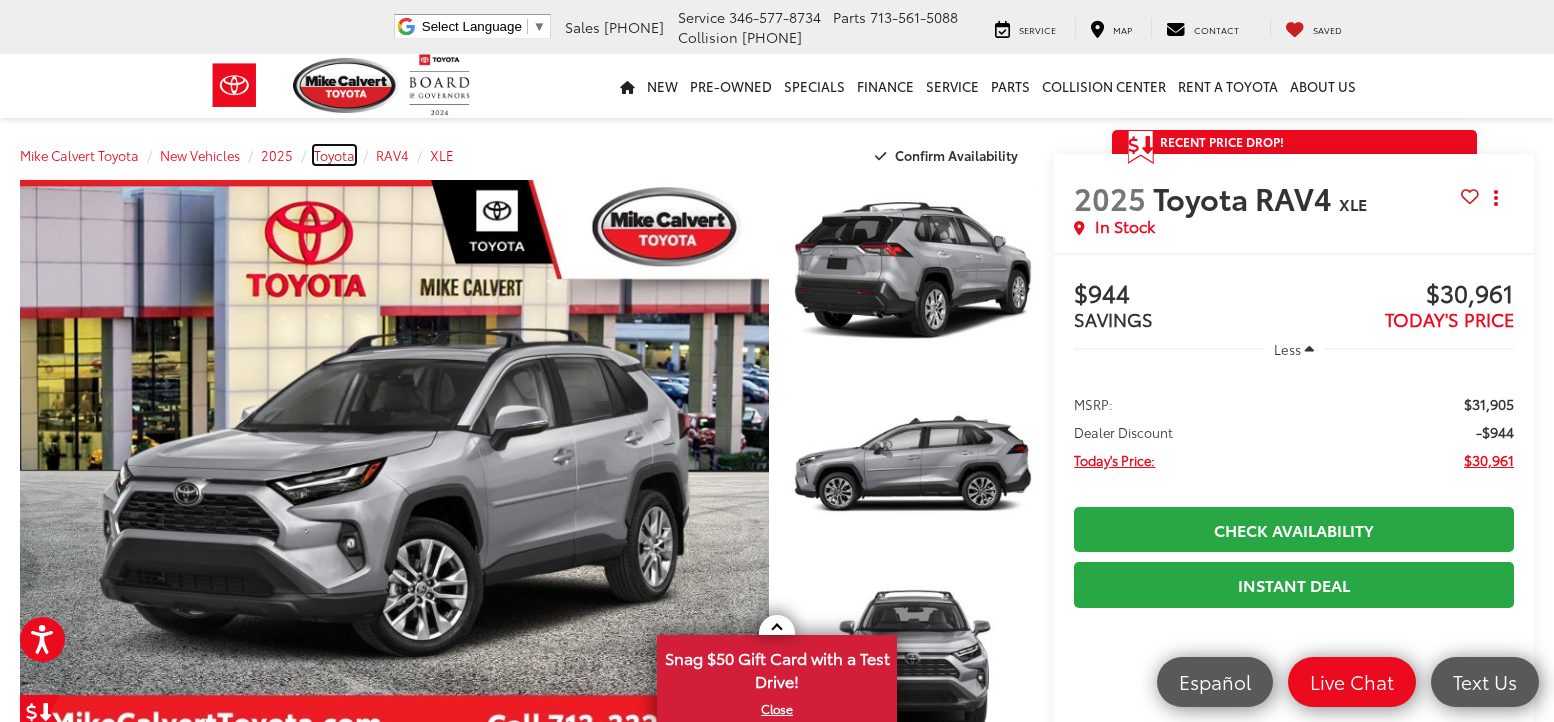 click on "Toyota" at bounding box center (334, 155) 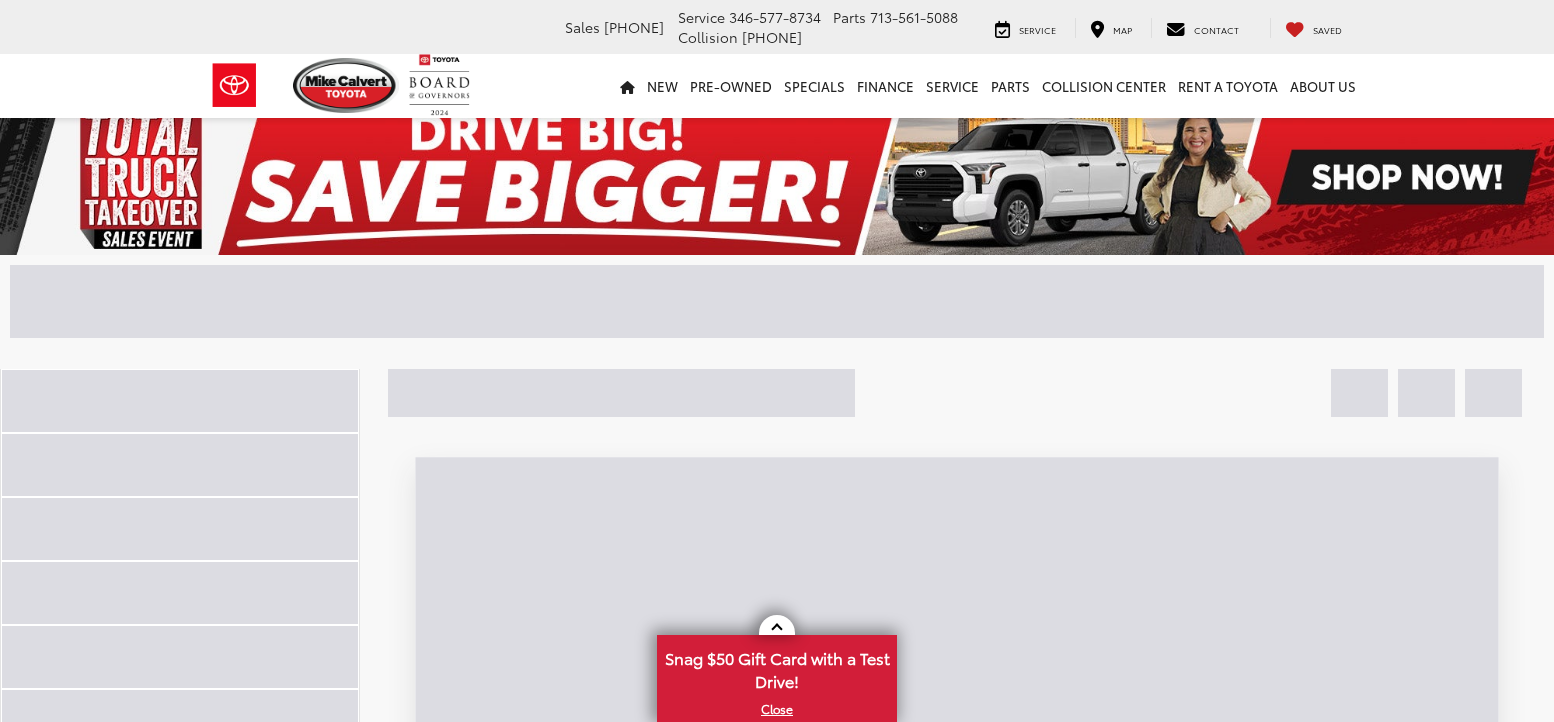scroll, scrollTop: 0, scrollLeft: 0, axis: both 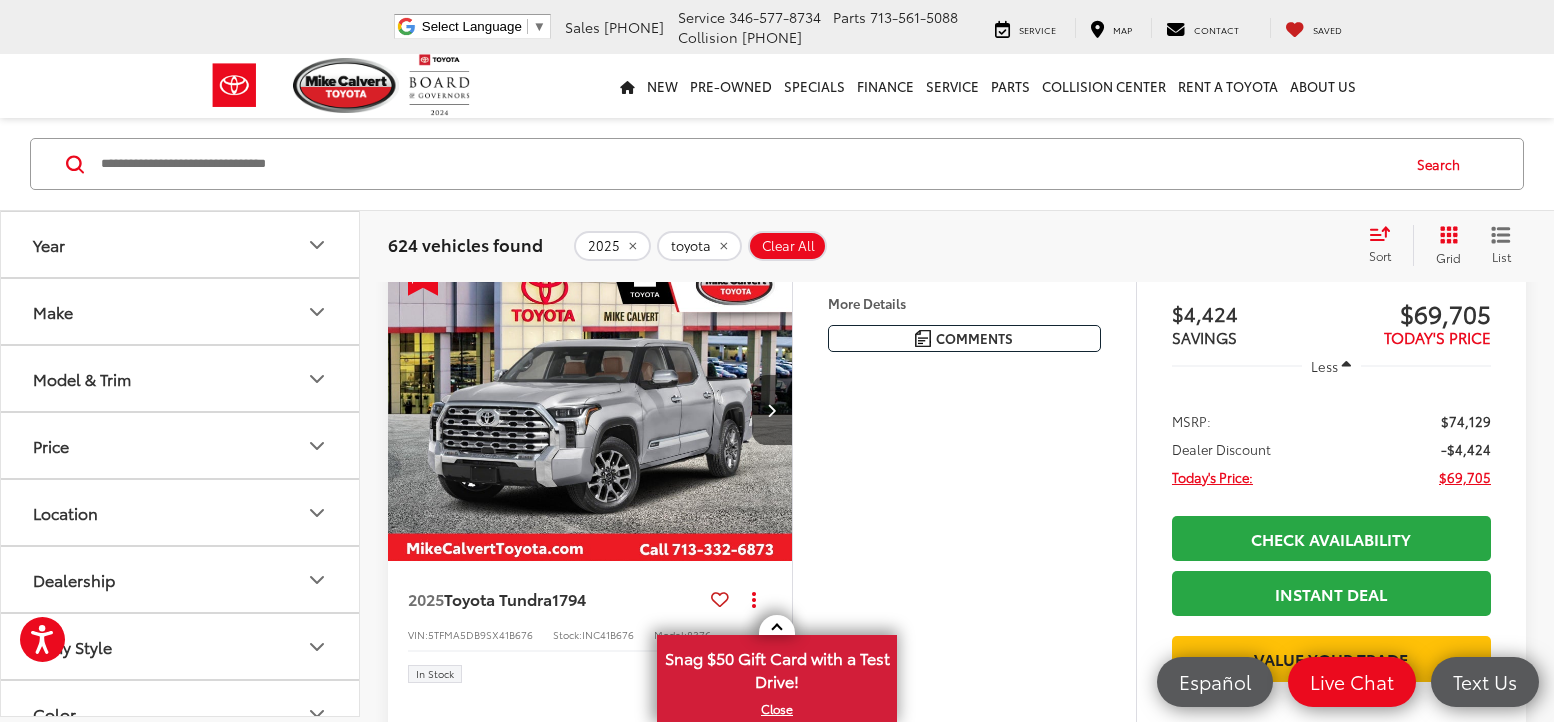 click on "Model & Trim" at bounding box center (181, 378) 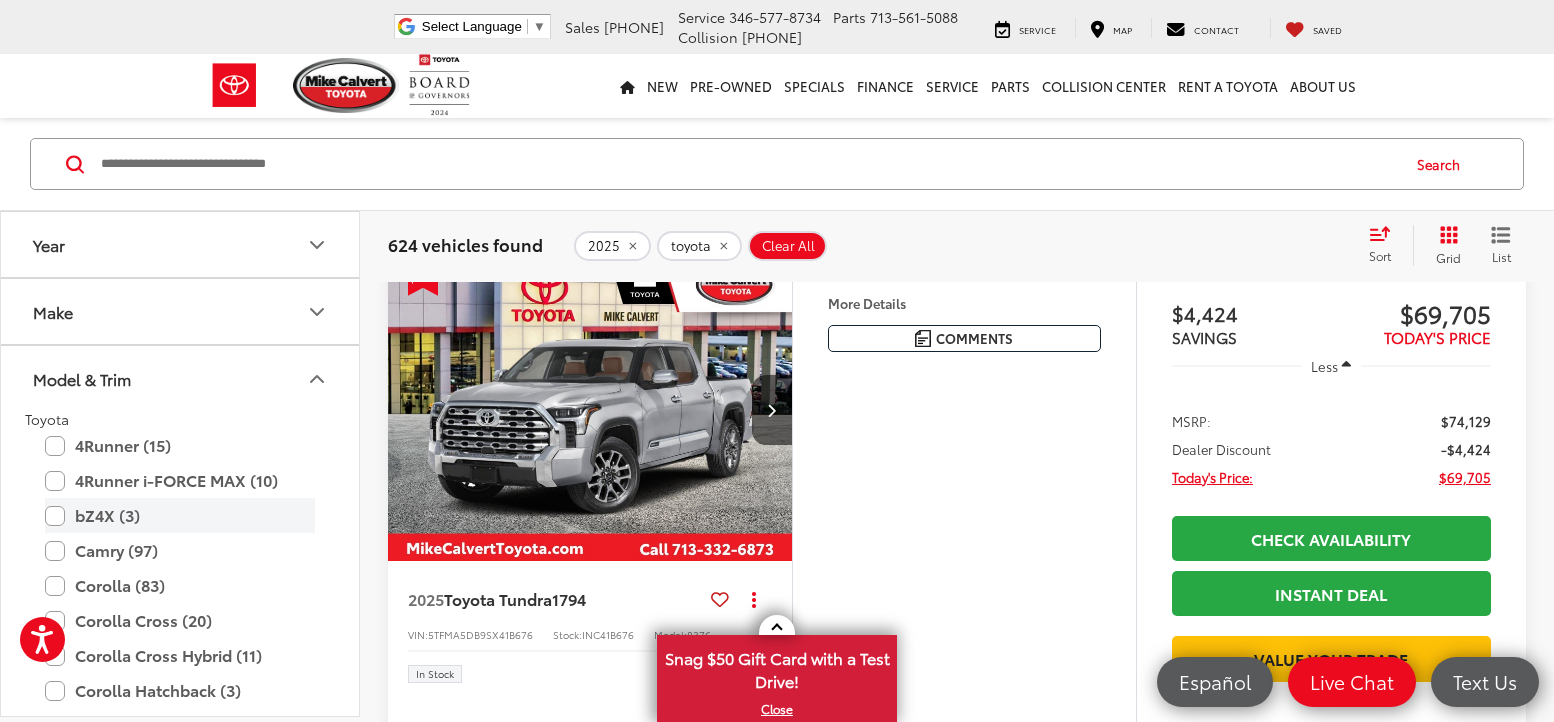 click on "bZ4X (3)" at bounding box center (180, 515) 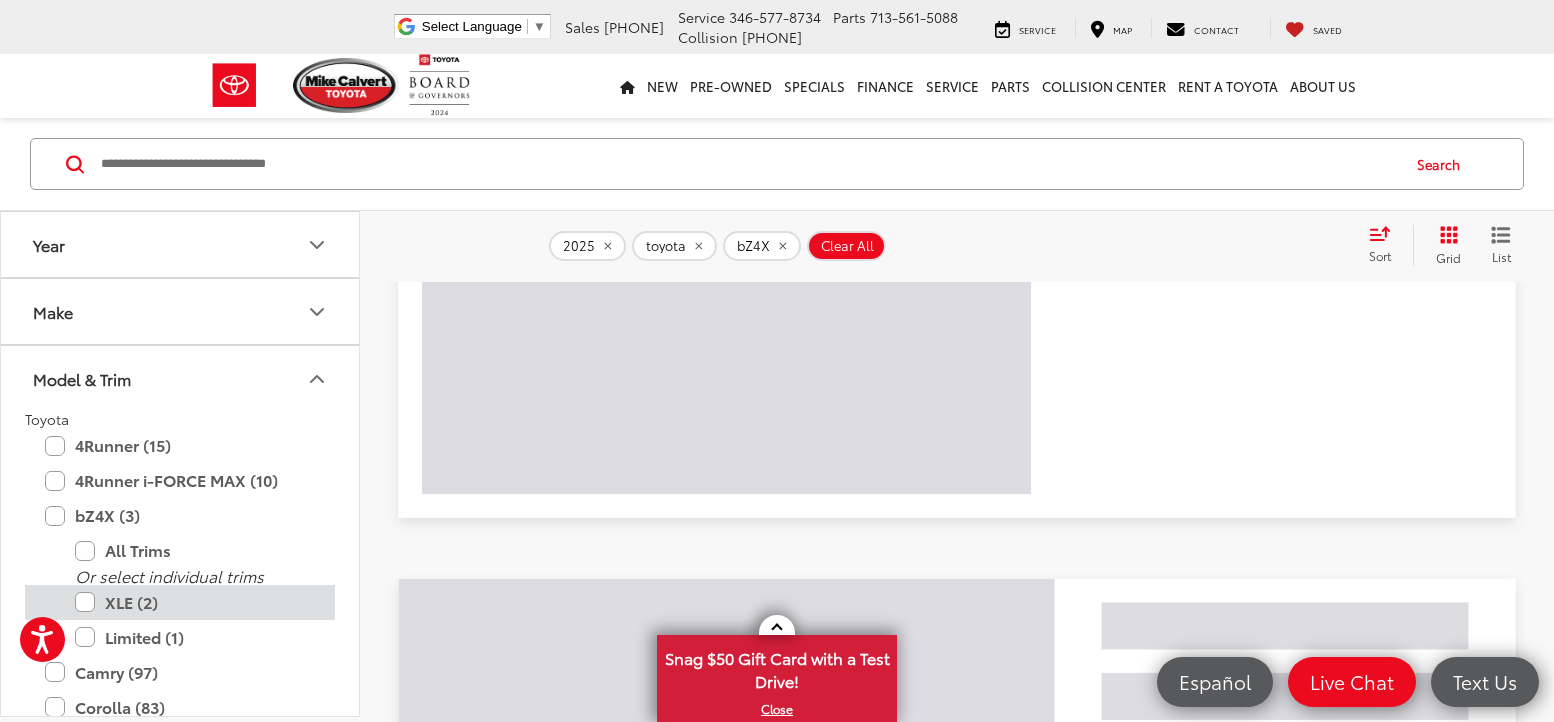scroll, scrollTop: 137, scrollLeft: 0, axis: vertical 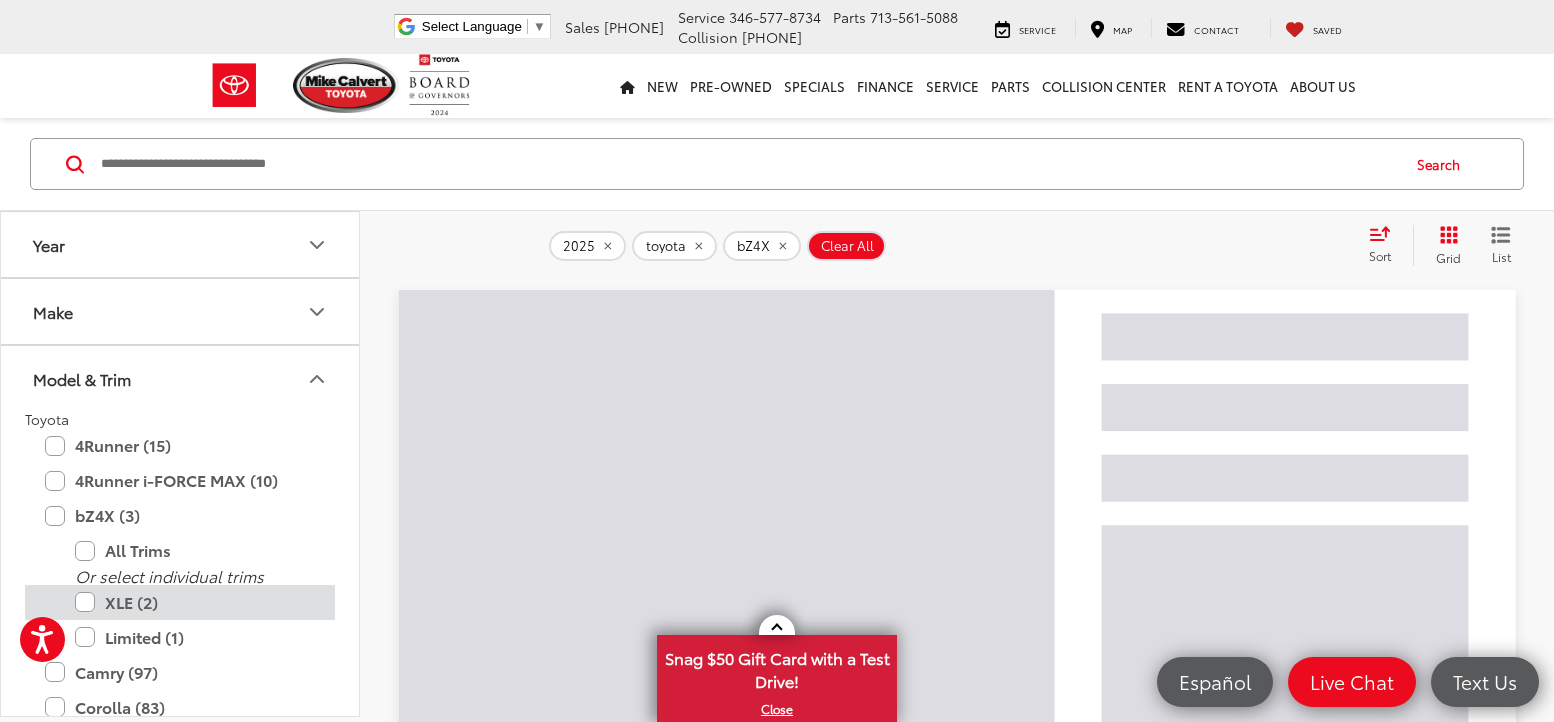 click on "XLE (2)" at bounding box center [195, 602] 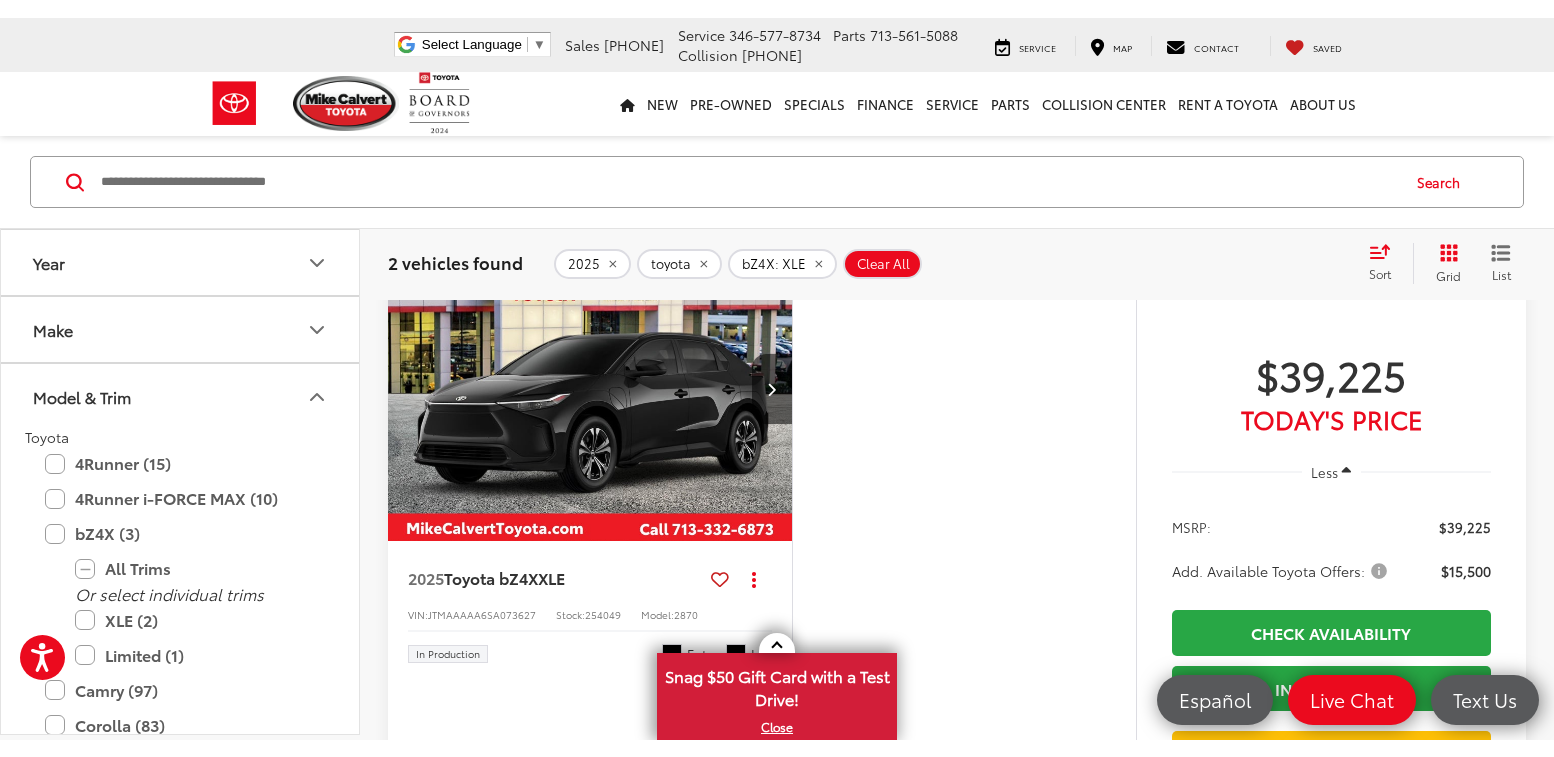 scroll, scrollTop: 237, scrollLeft: 0, axis: vertical 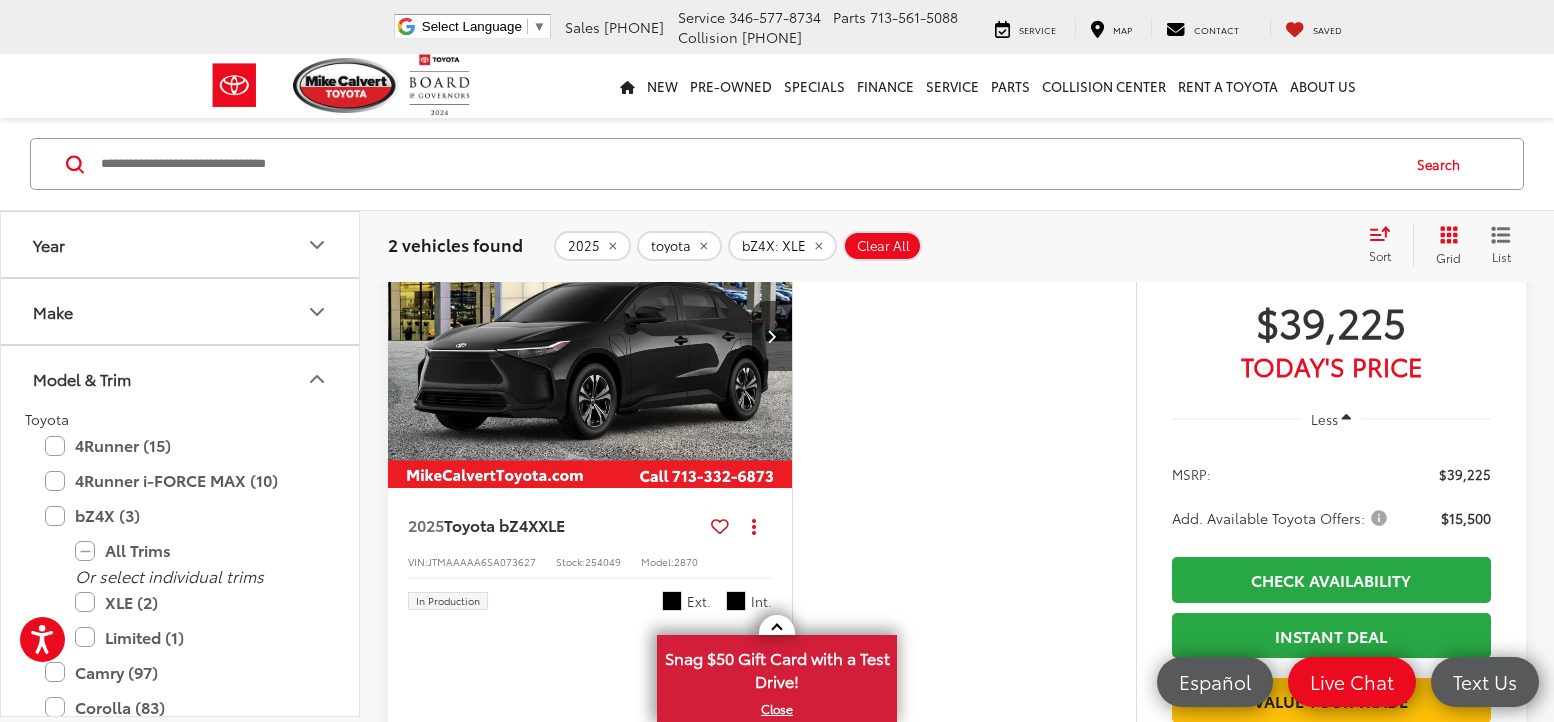 click on "Add. Available Toyota Offers:" at bounding box center [1281, 518] 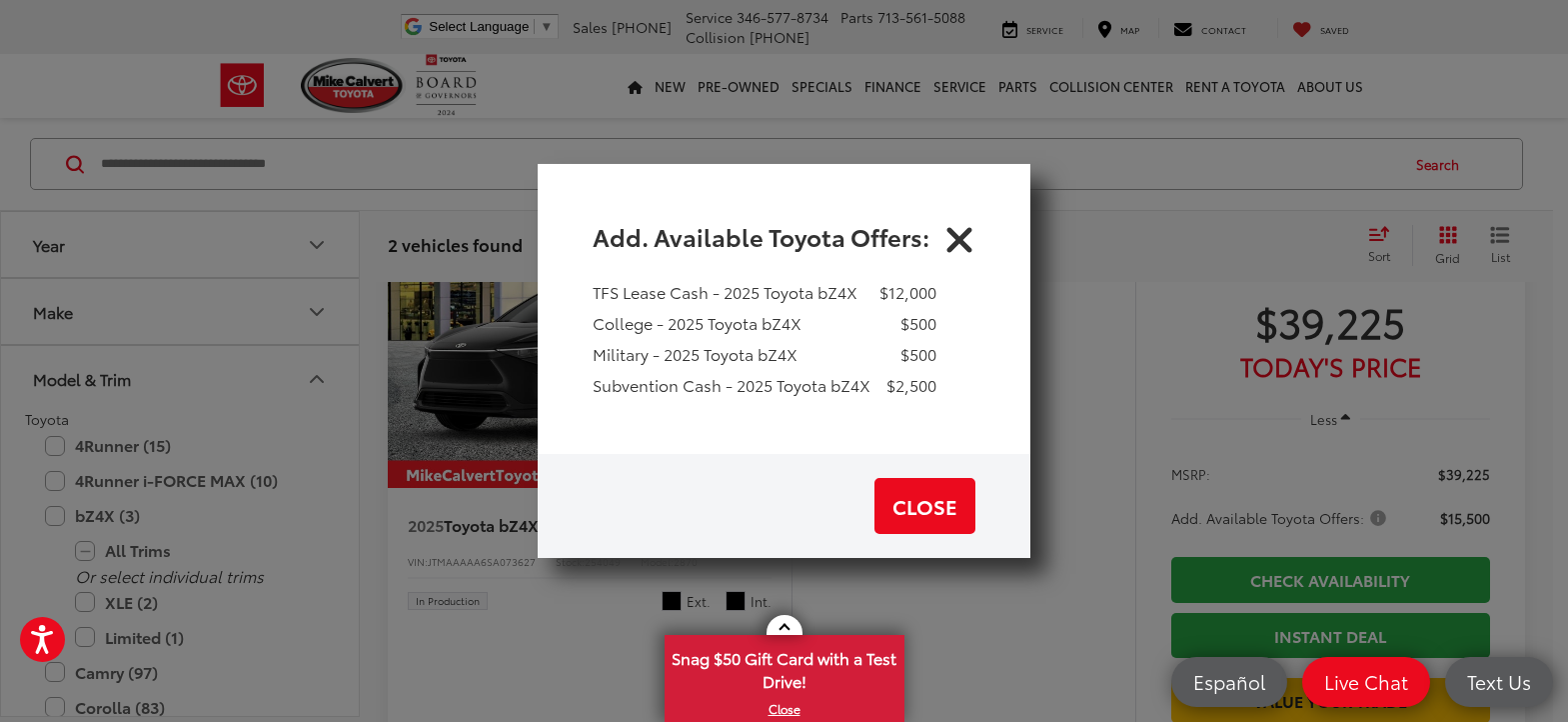 drag, startPoint x: 962, startPoint y: 241, endPoint x: 1026, endPoint y: 384, distance: 156.66844 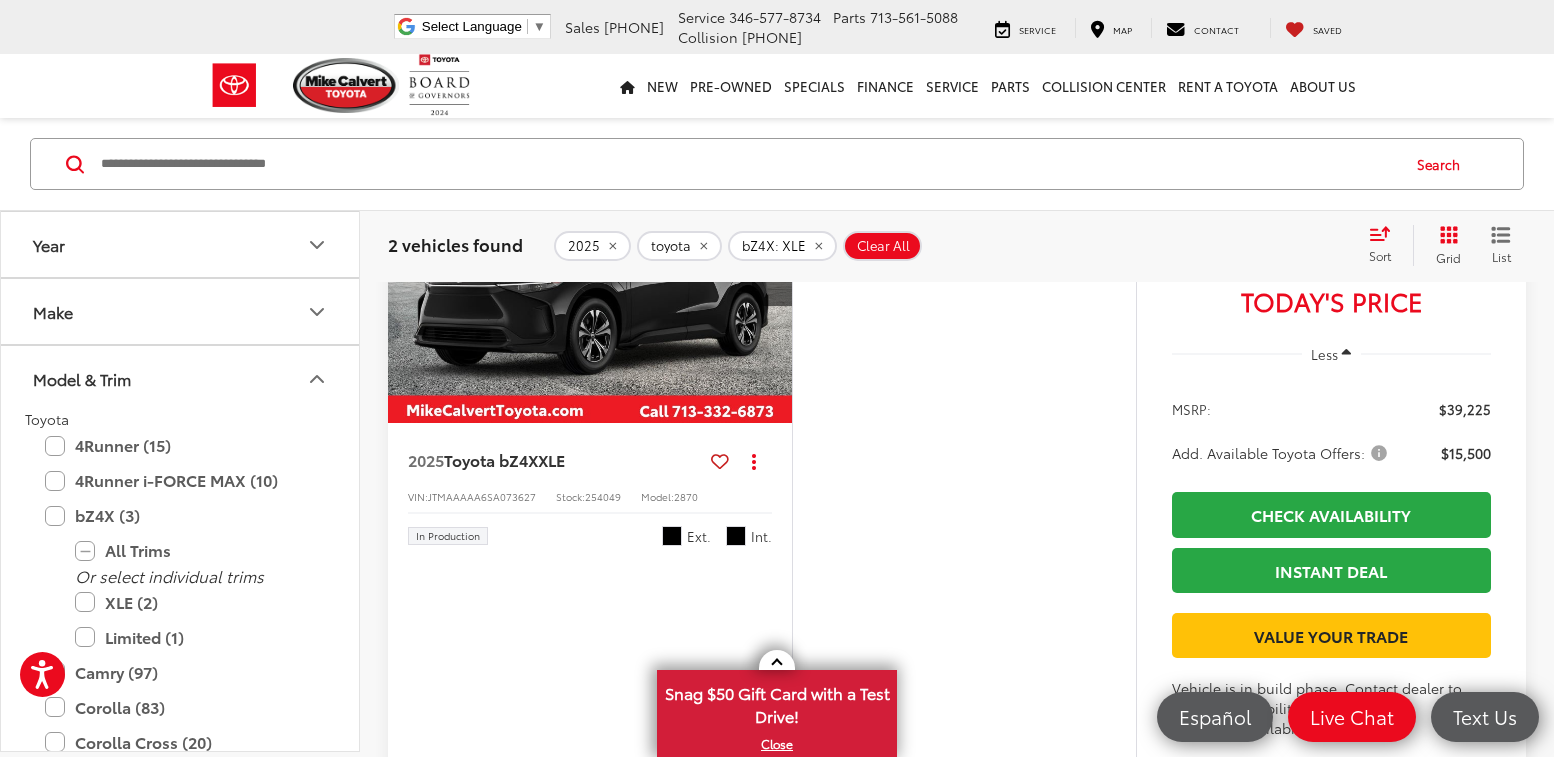scroll, scrollTop: 337, scrollLeft: 0, axis: vertical 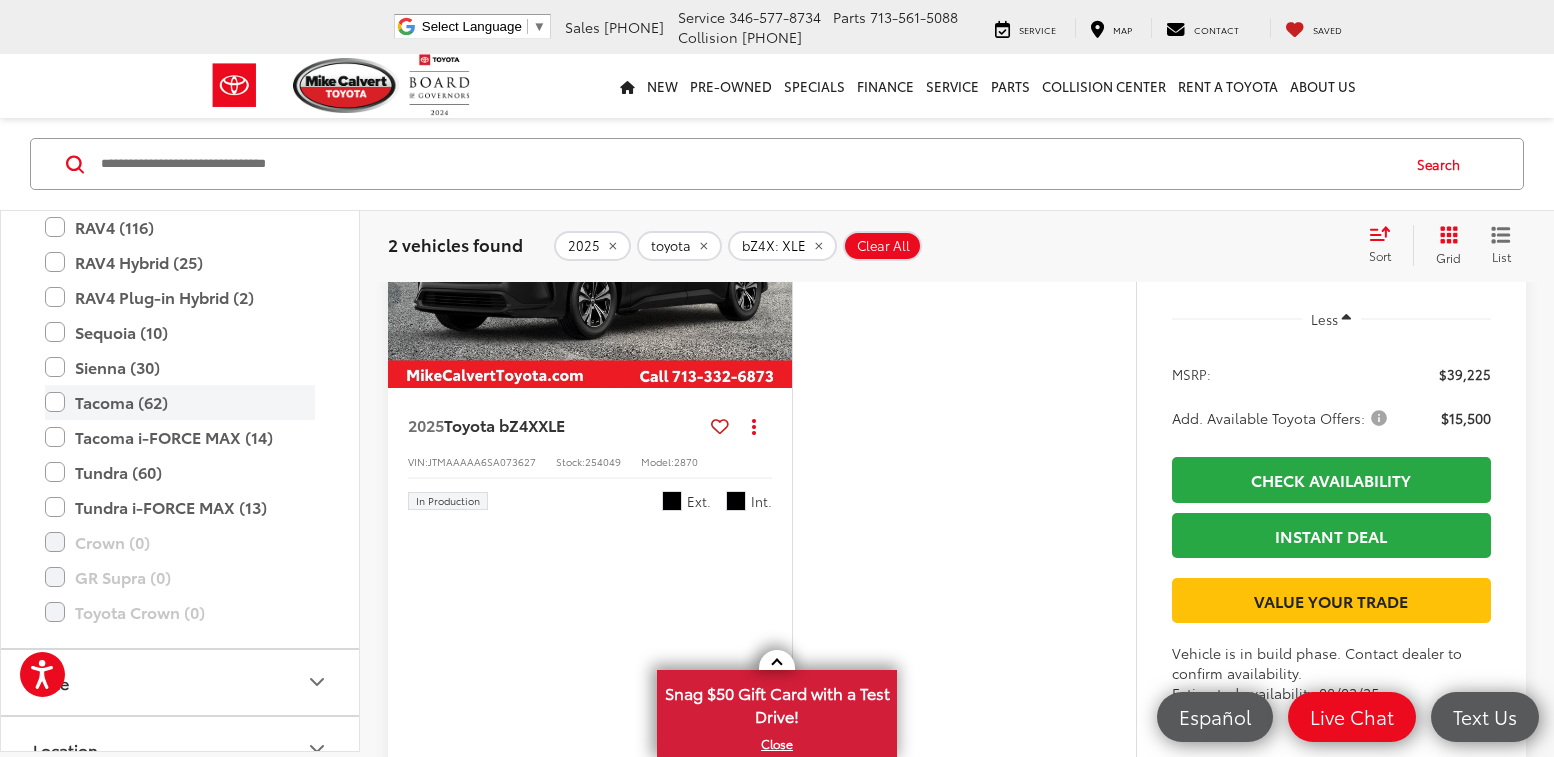 click on "Tacoma (62)" at bounding box center (180, 402) 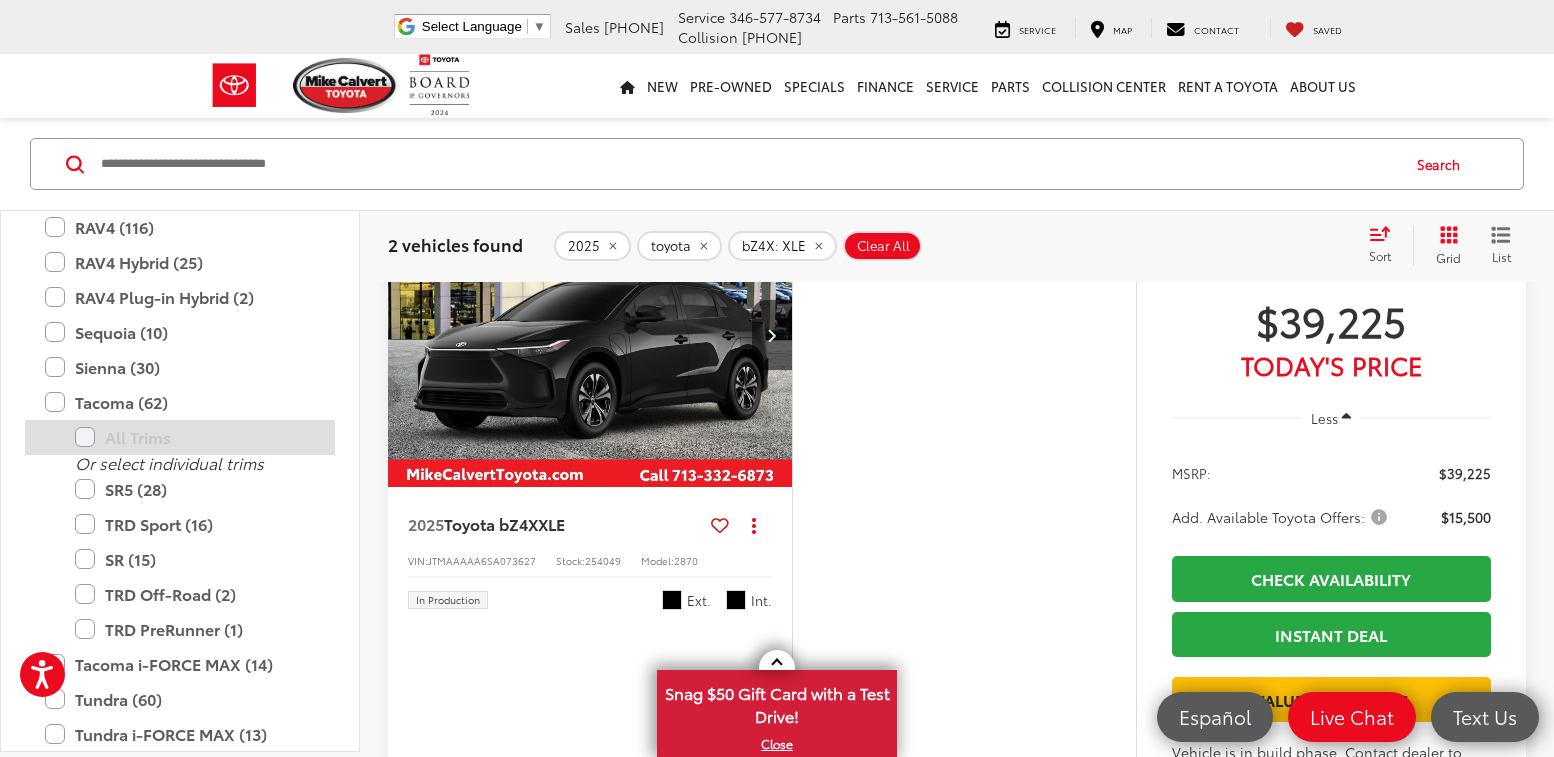 scroll, scrollTop: 137, scrollLeft: 0, axis: vertical 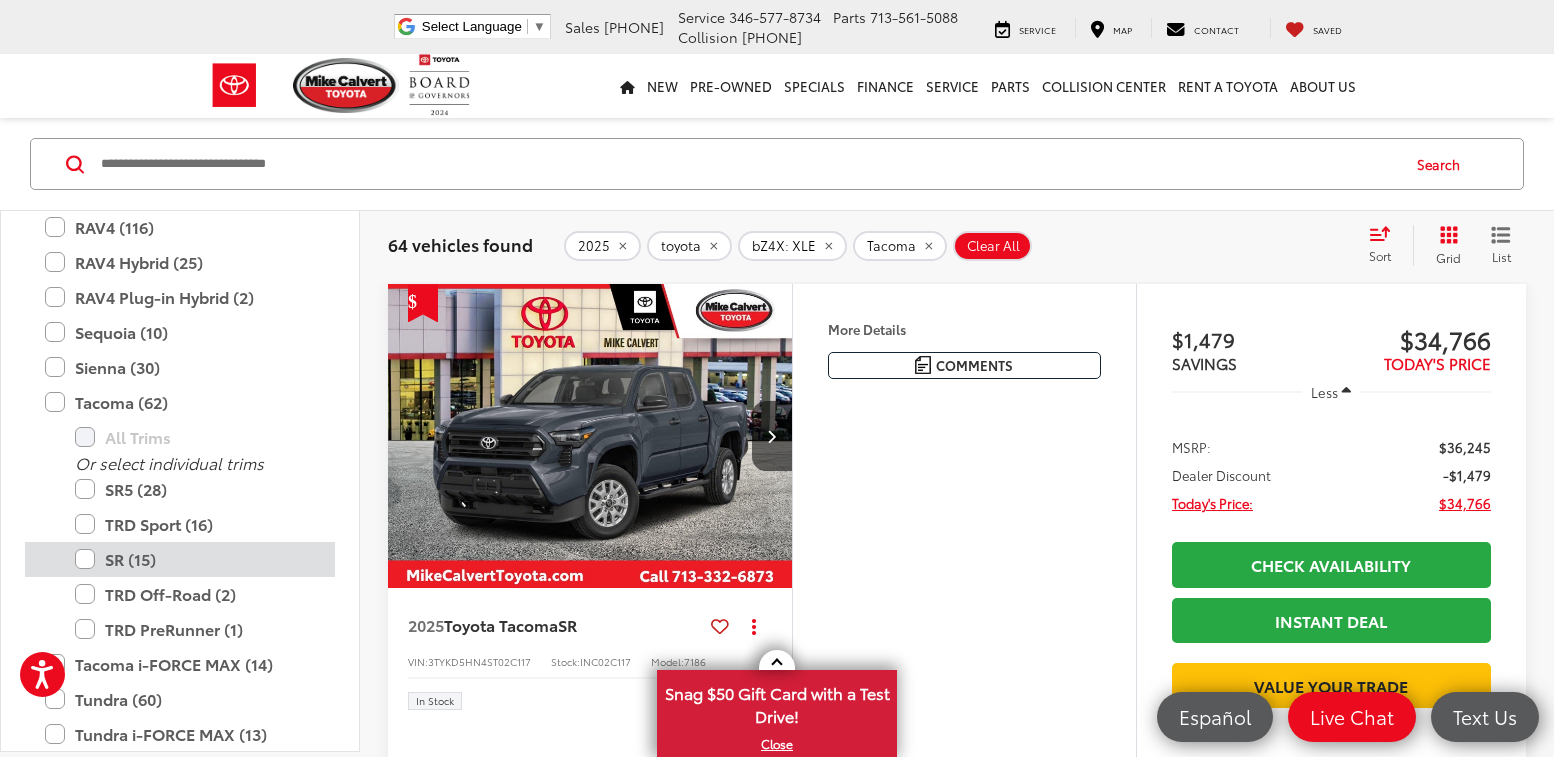click on "SR (15)" at bounding box center (195, 559) 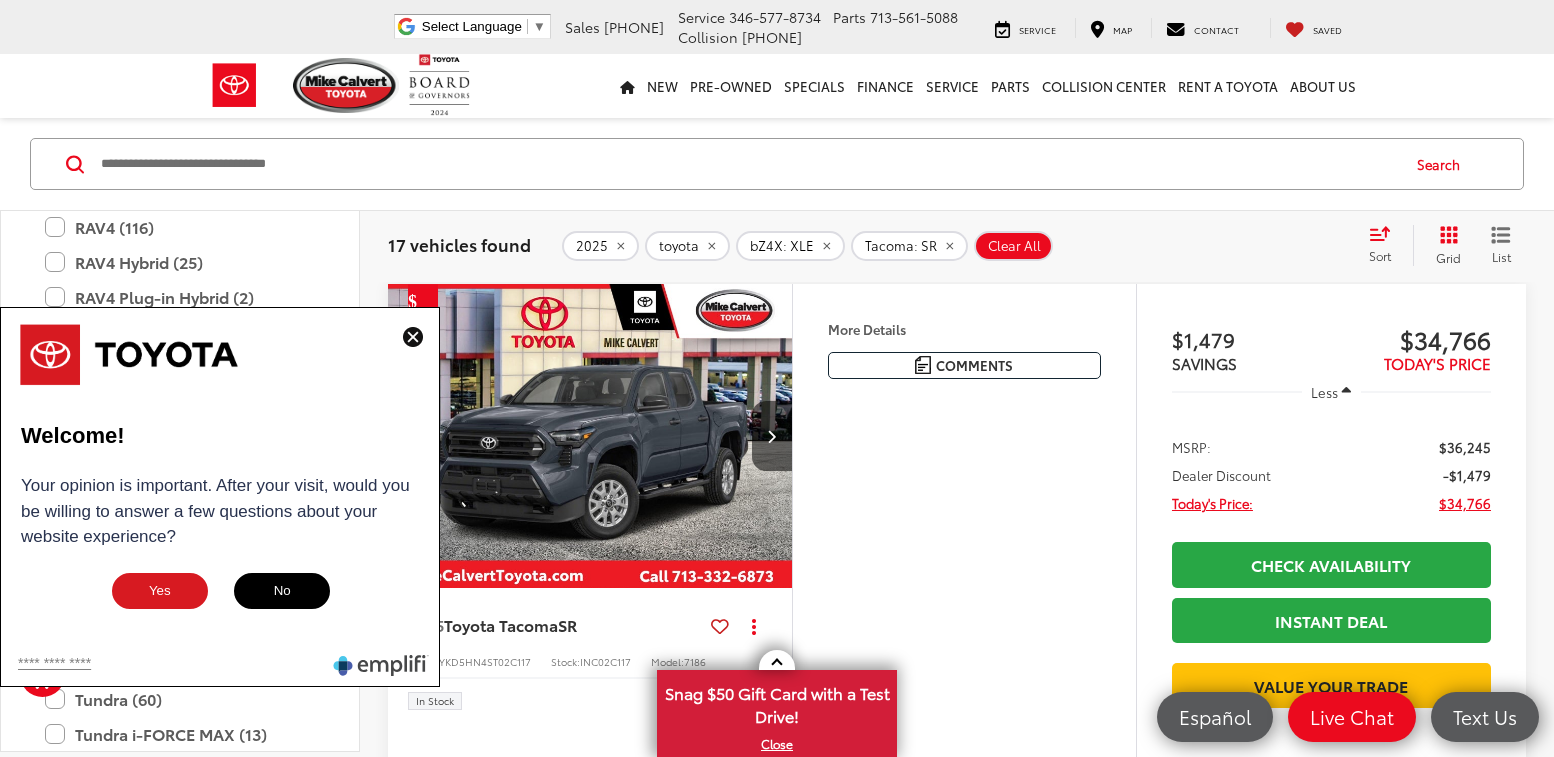 click at bounding box center [413, 337] 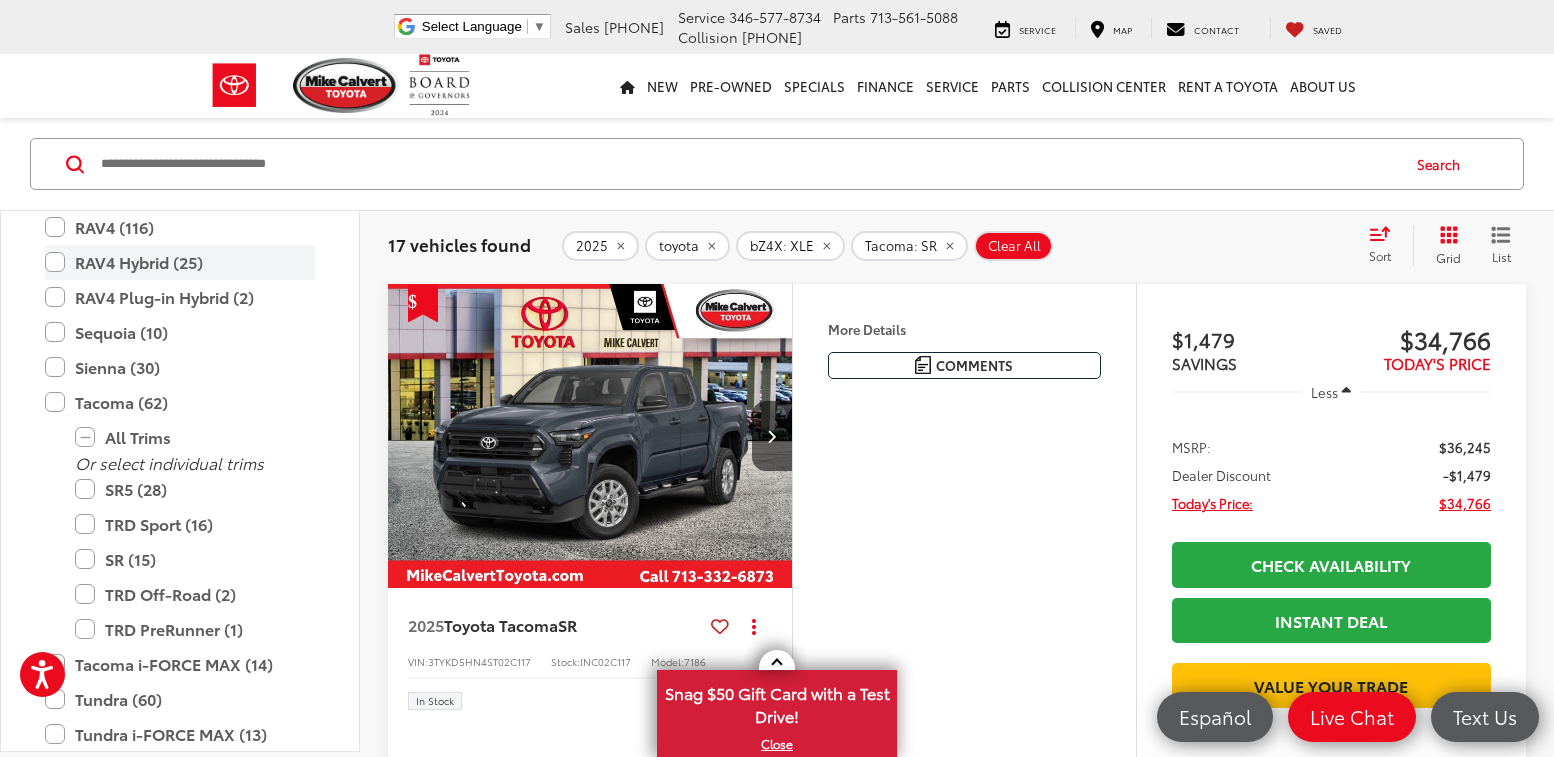 click on "RAV4 Hybrid (25)" at bounding box center (180, 262) 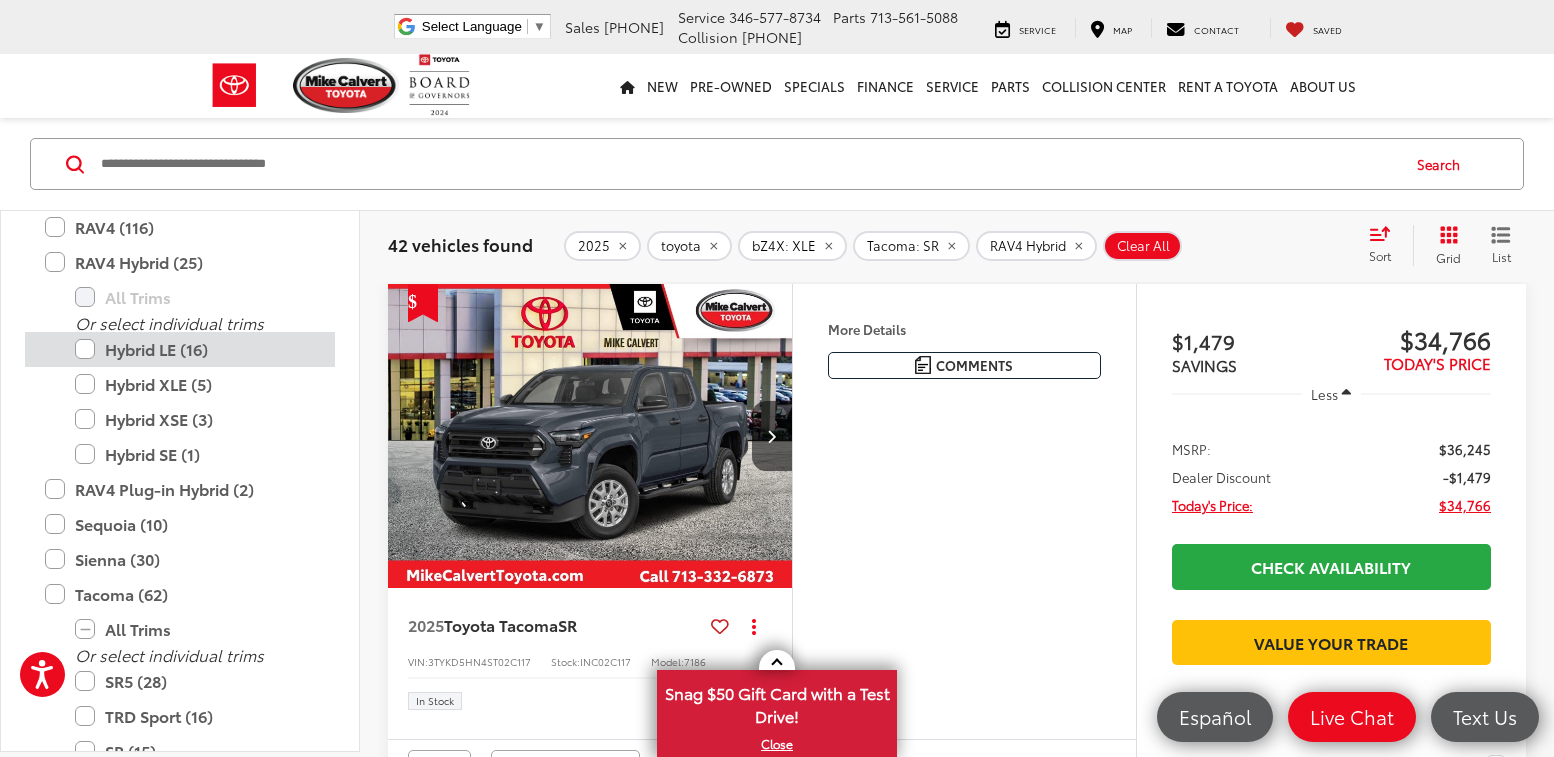 click on "Hybrid LE (16)" at bounding box center [195, 349] 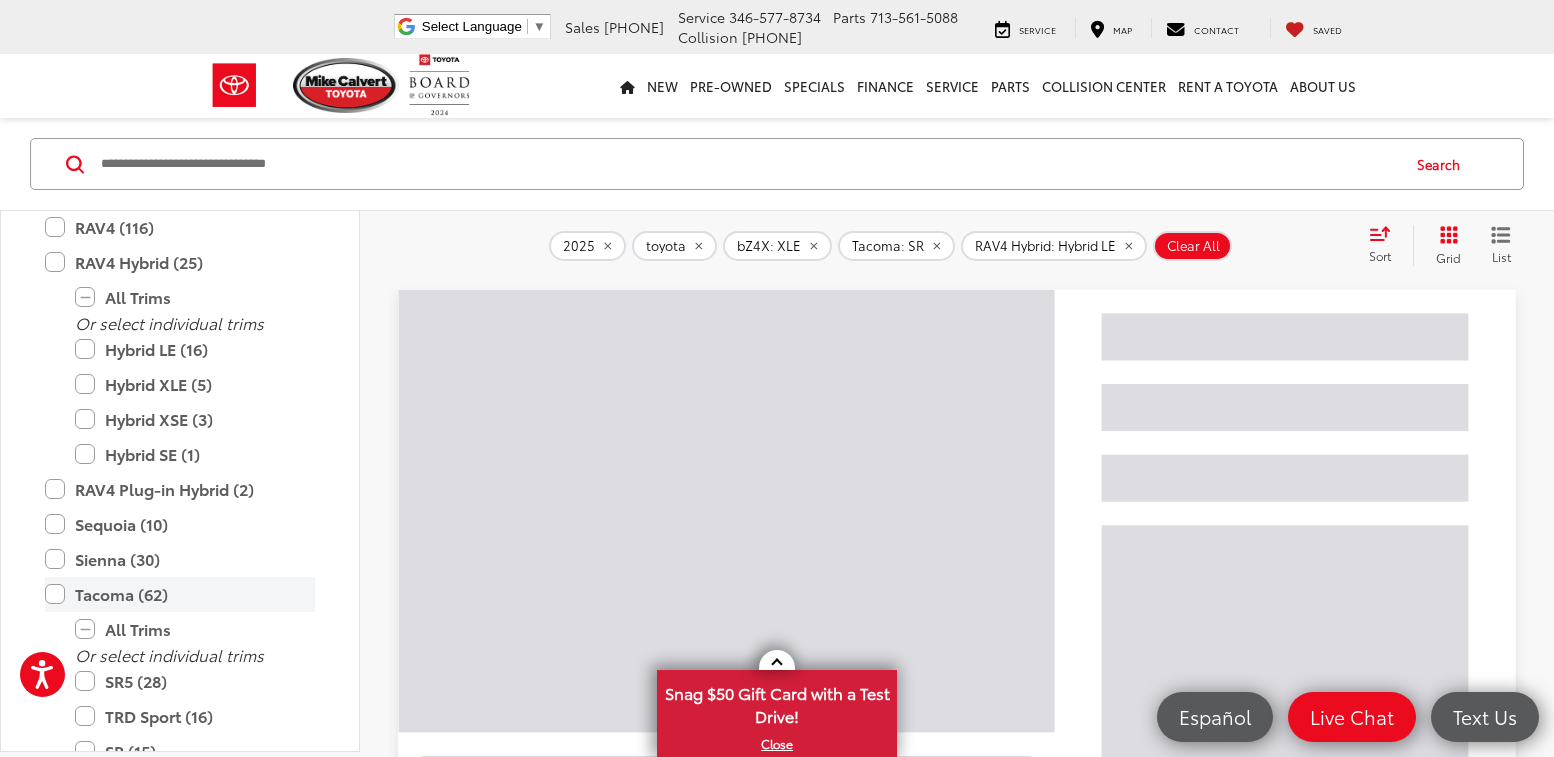 click on "Tacoma (62)" at bounding box center [180, 594] 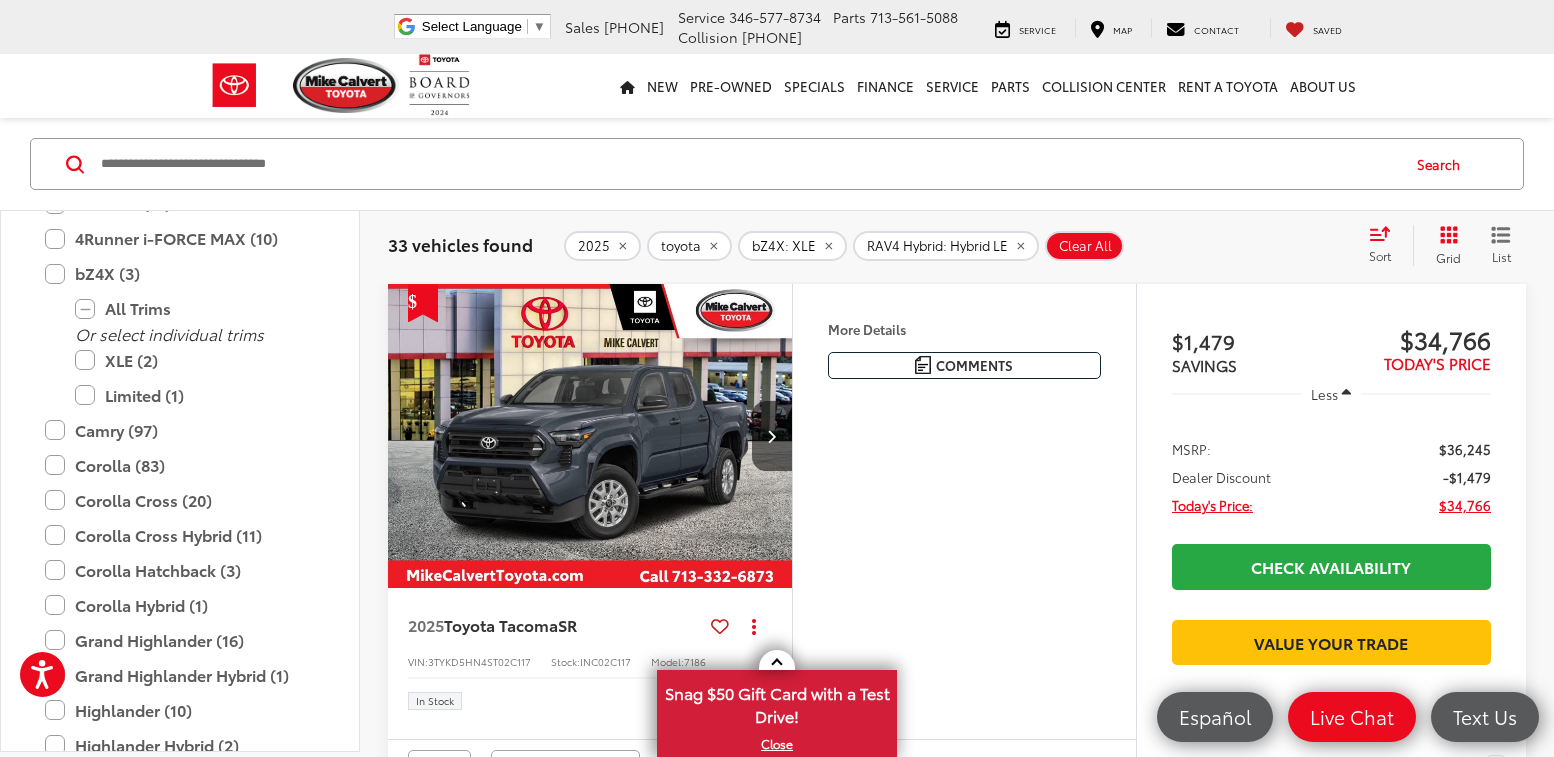 scroll, scrollTop: 0, scrollLeft: 0, axis: both 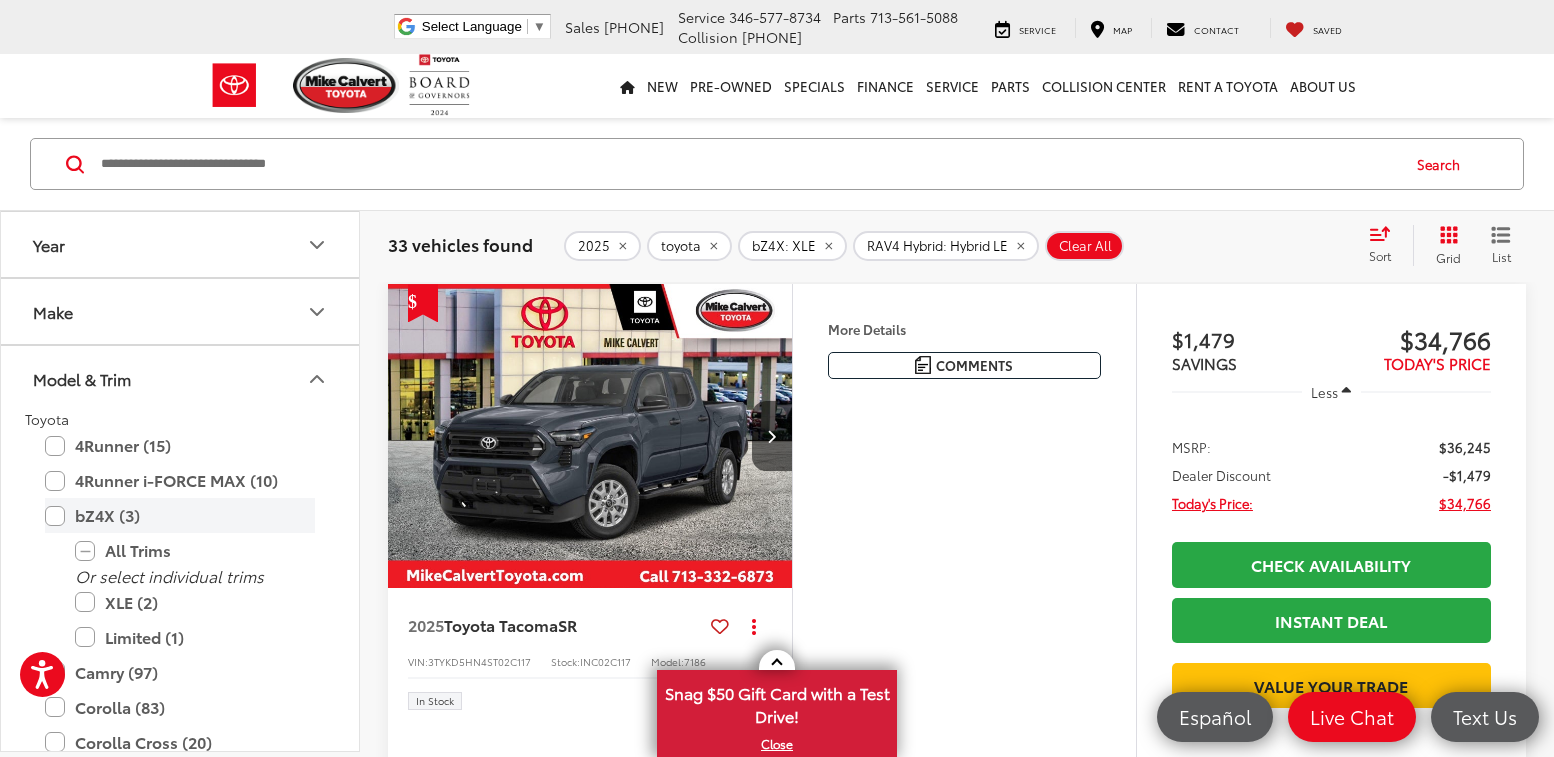 click on "bZ4X (3)" at bounding box center [180, 515] 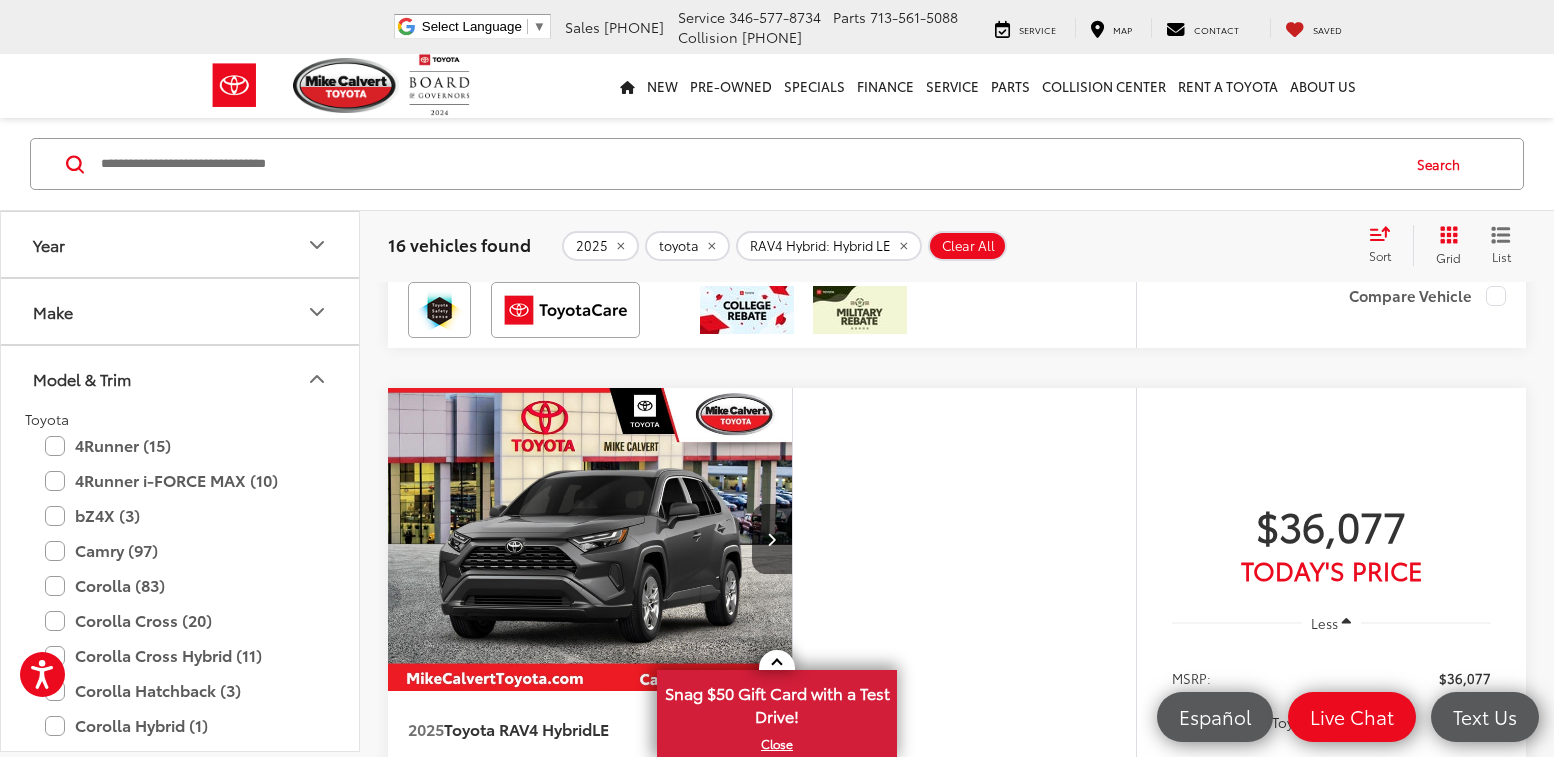 scroll, scrollTop: 2637, scrollLeft: 0, axis: vertical 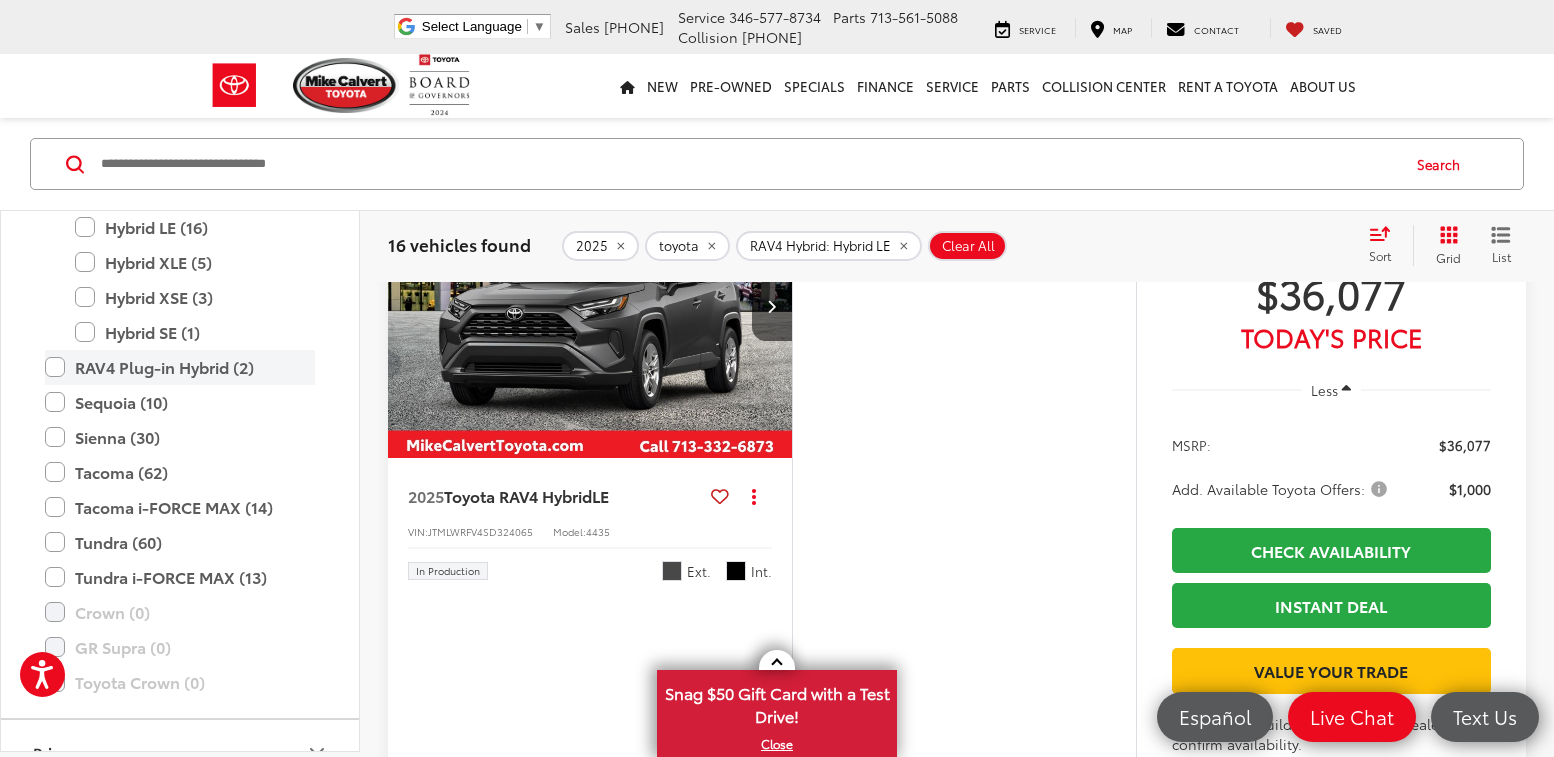 click on "RAV4 Plug-in Hybrid (2)" at bounding box center (180, 367) 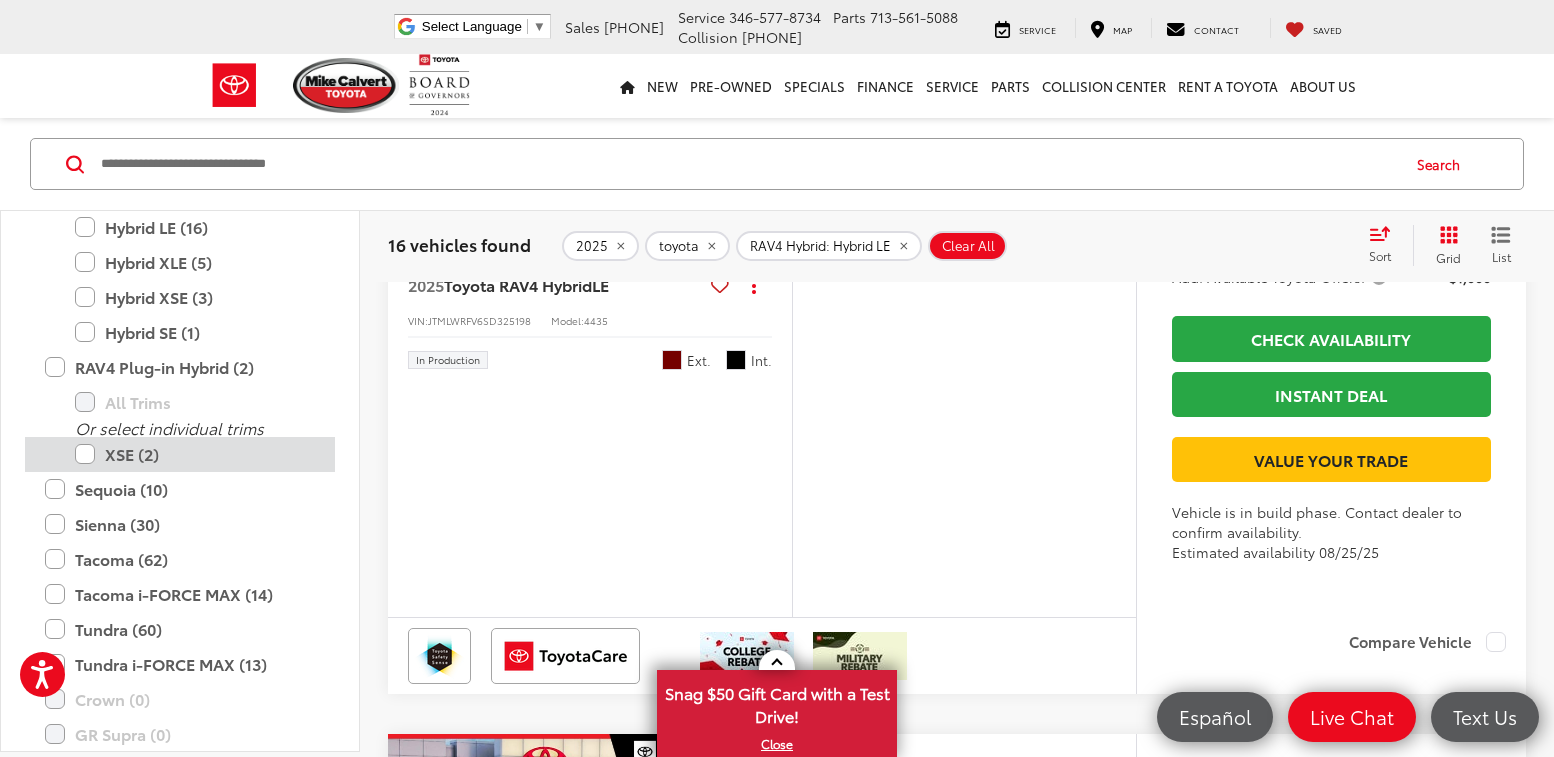 scroll, scrollTop: 1387, scrollLeft: 0, axis: vertical 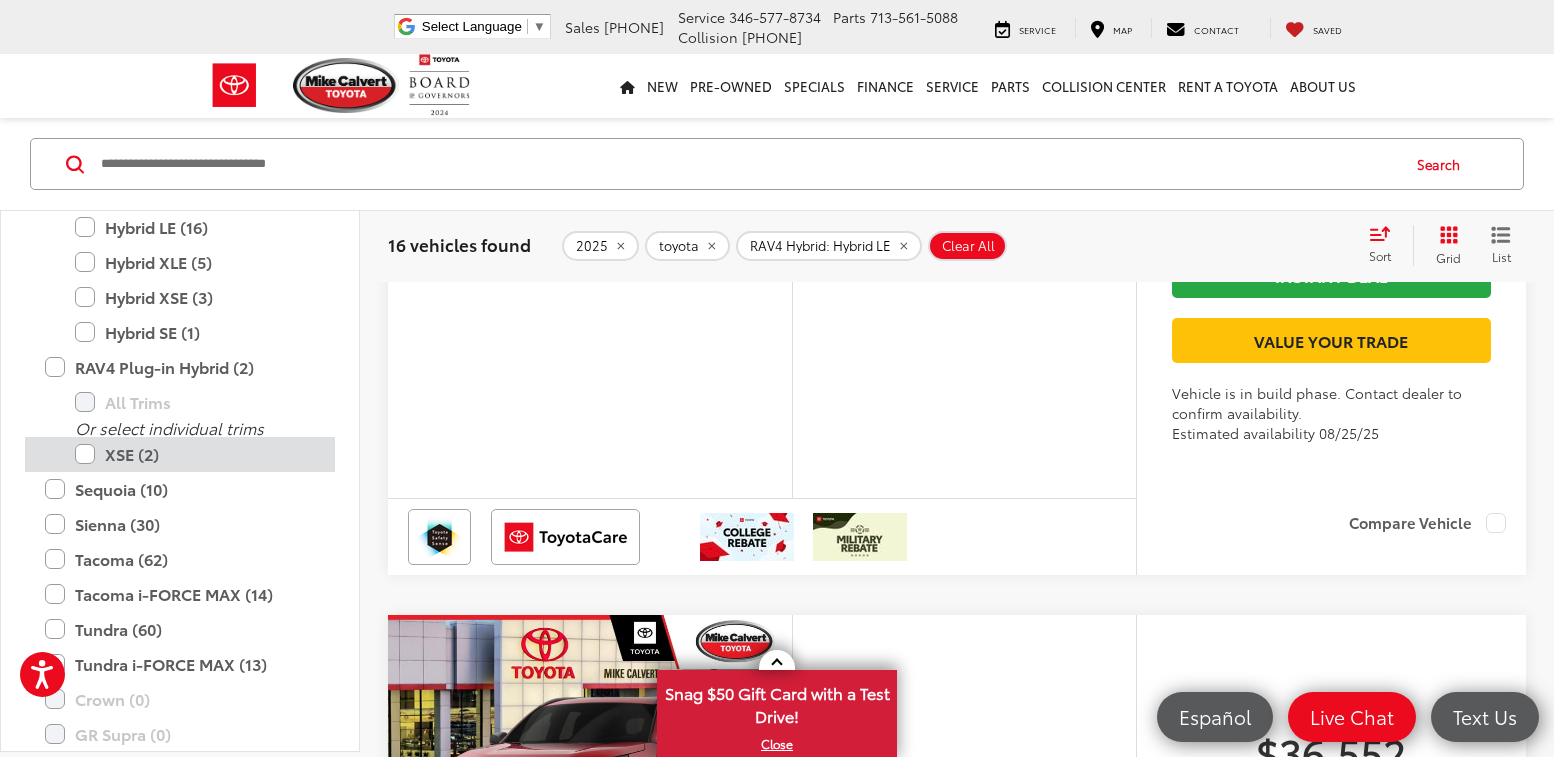 click on "XSE (2)" at bounding box center (195, 453) 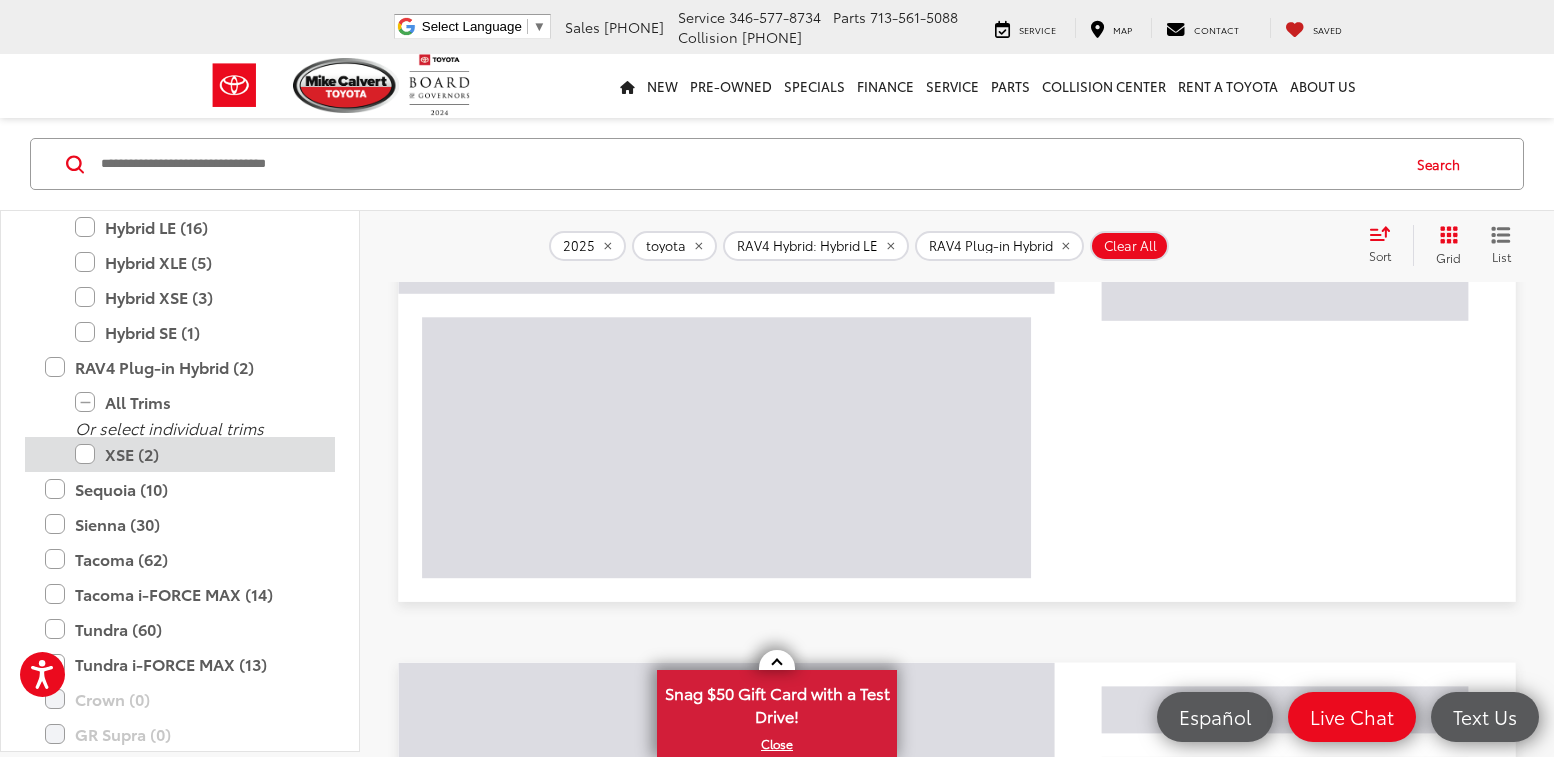scroll, scrollTop: 137, scrollLeft: 0, axis: vertical 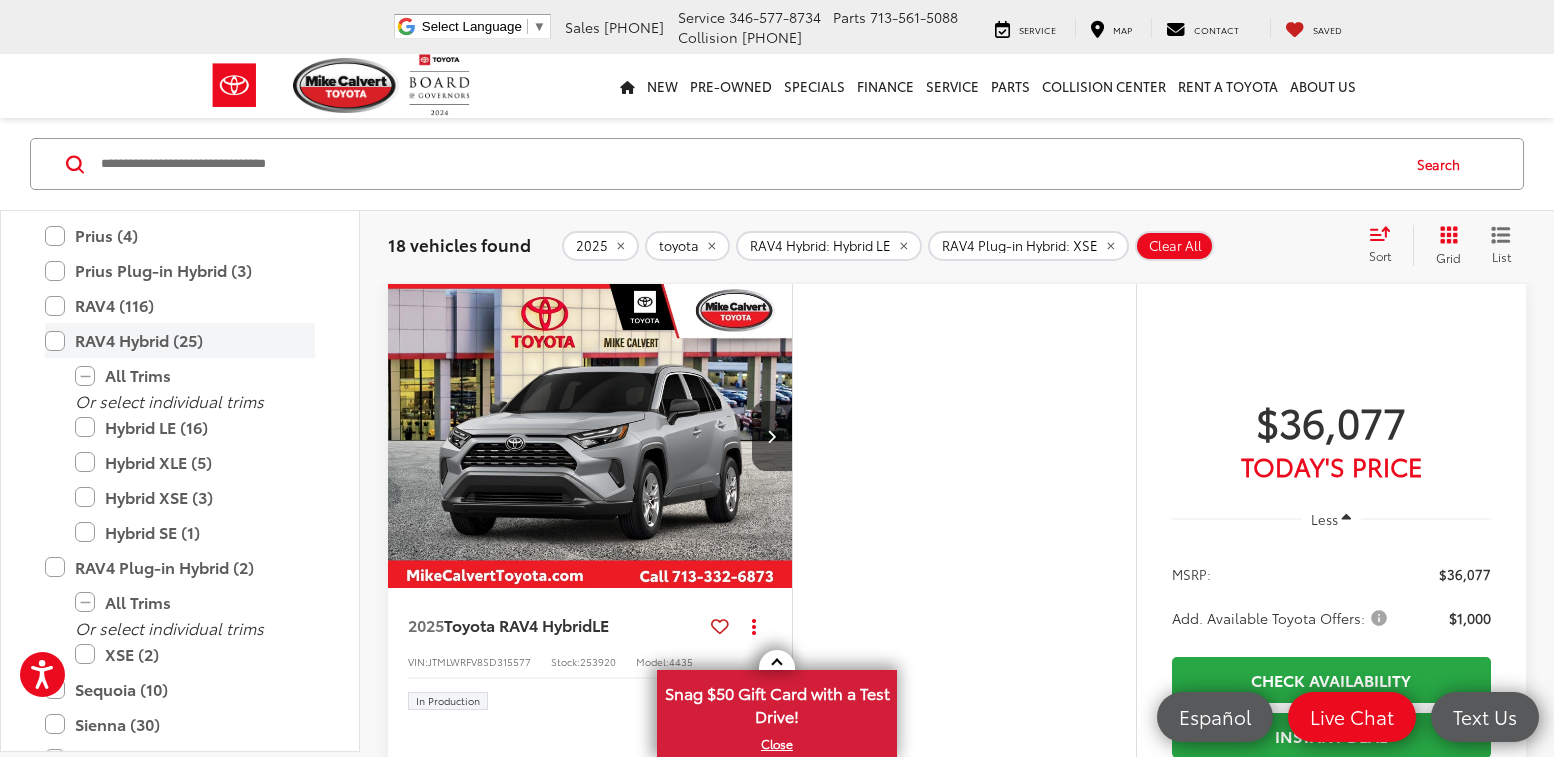 drag, startPoint x: 56, startPoint y: 346, endPoint x: 187, endPoint y: 447, distance: 165.41463 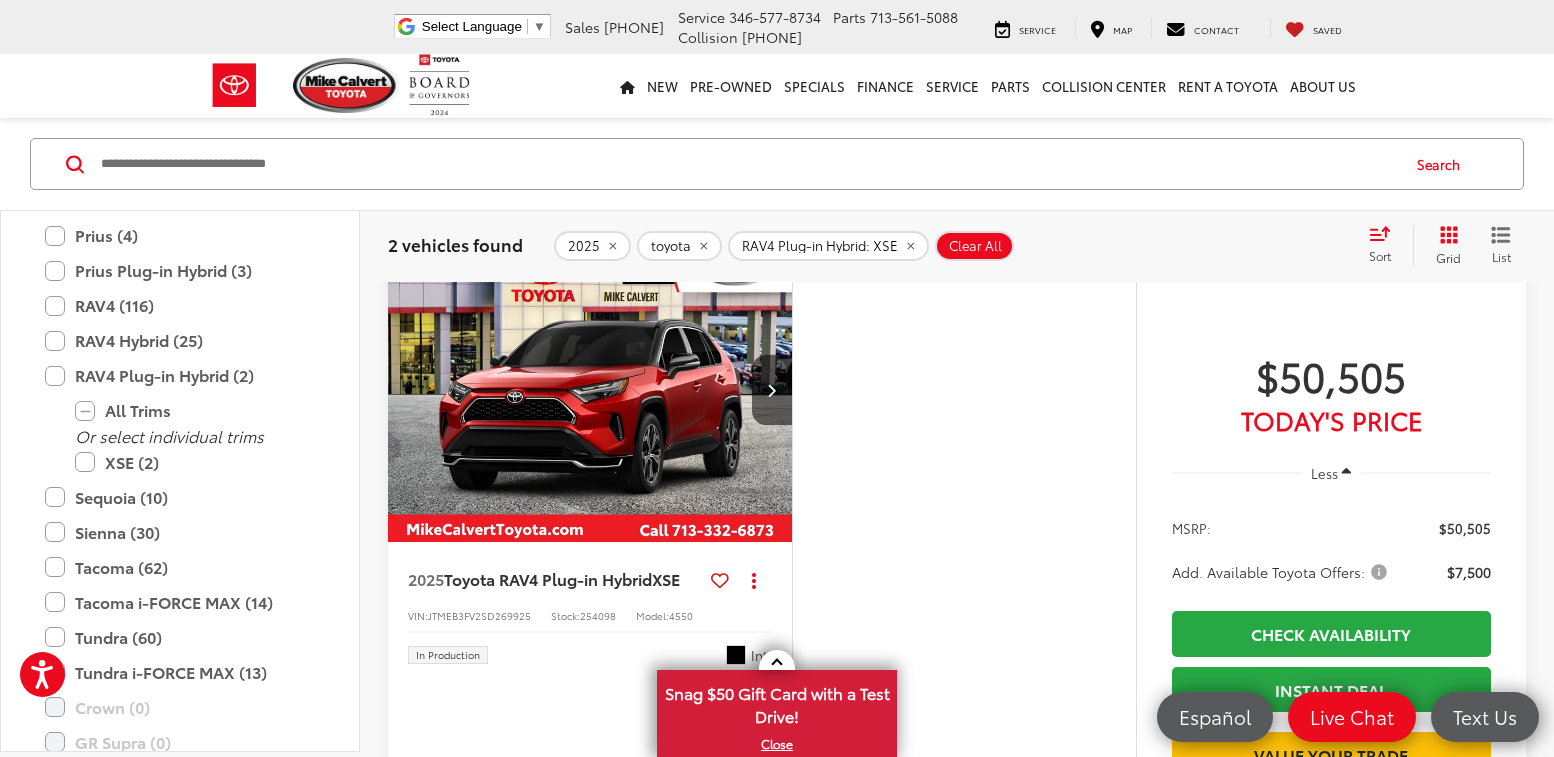 scroll, scrollTop: 137, scrollLeft: 0, axis: vertical 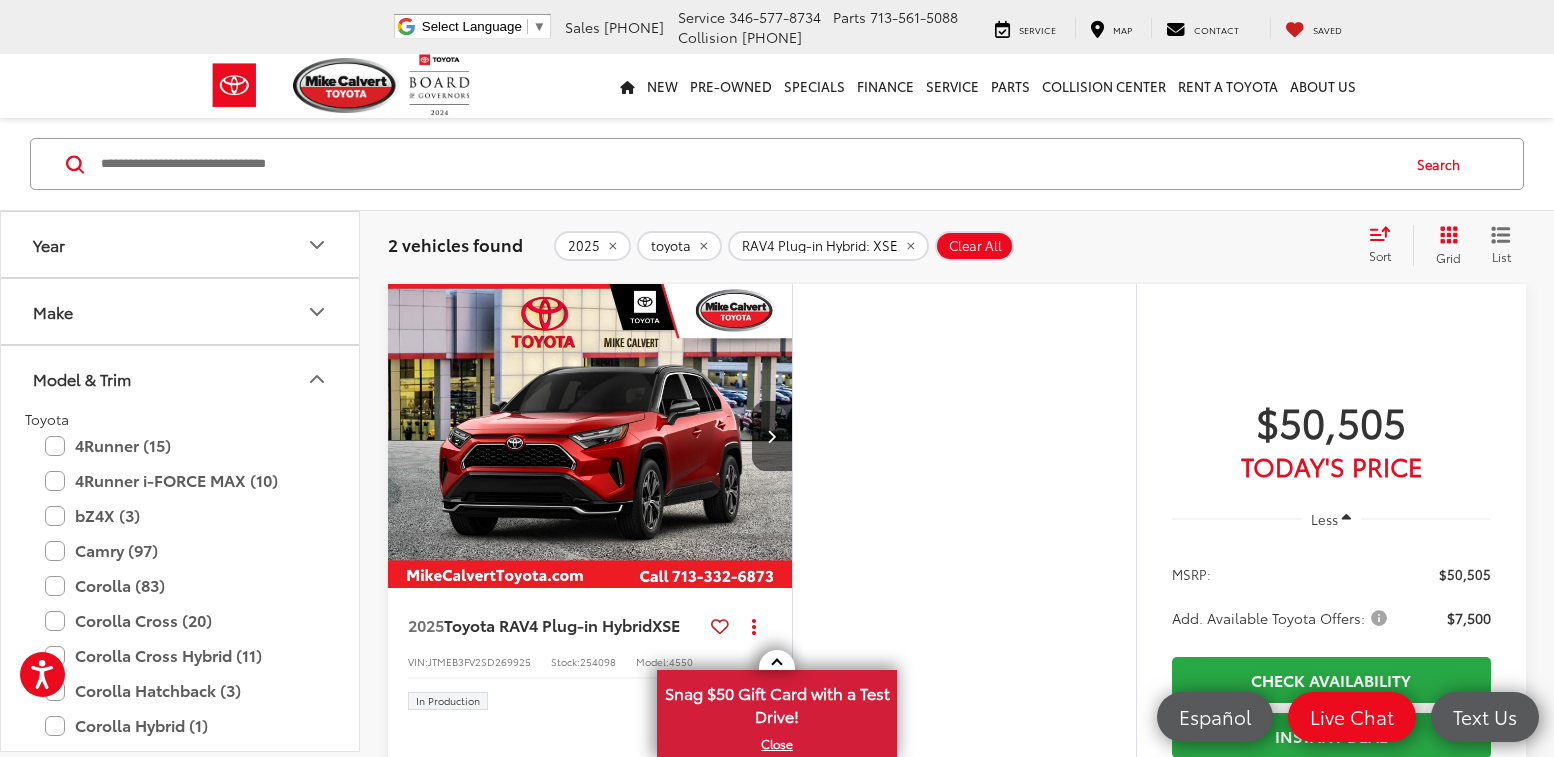 drag, startPoint x: 169, startPoint y: 500, endPoint x: 824, endPoint y: 487, distance: 655.12897 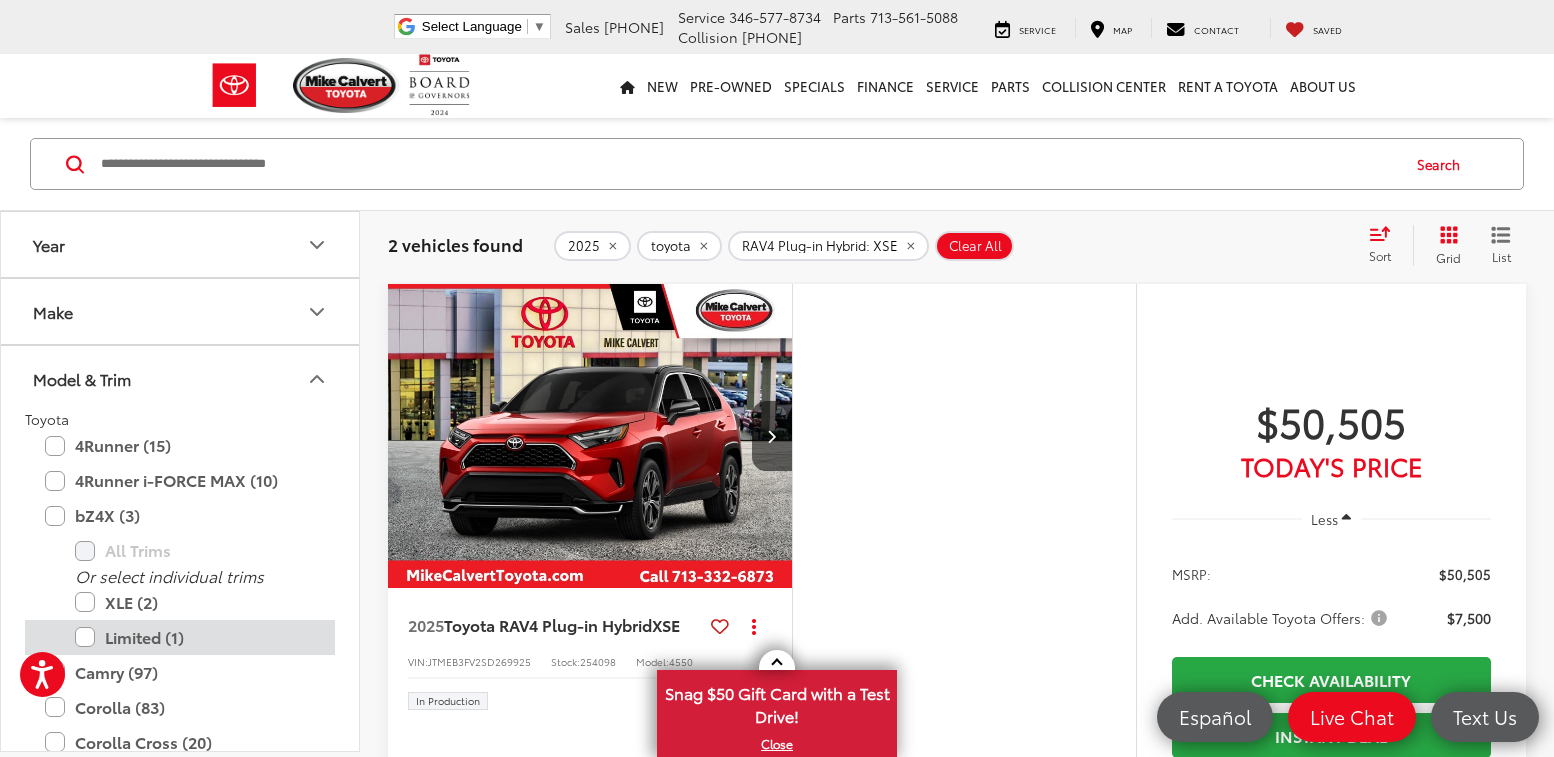 click on "Limited (1)" at bounding box center [195, 637] 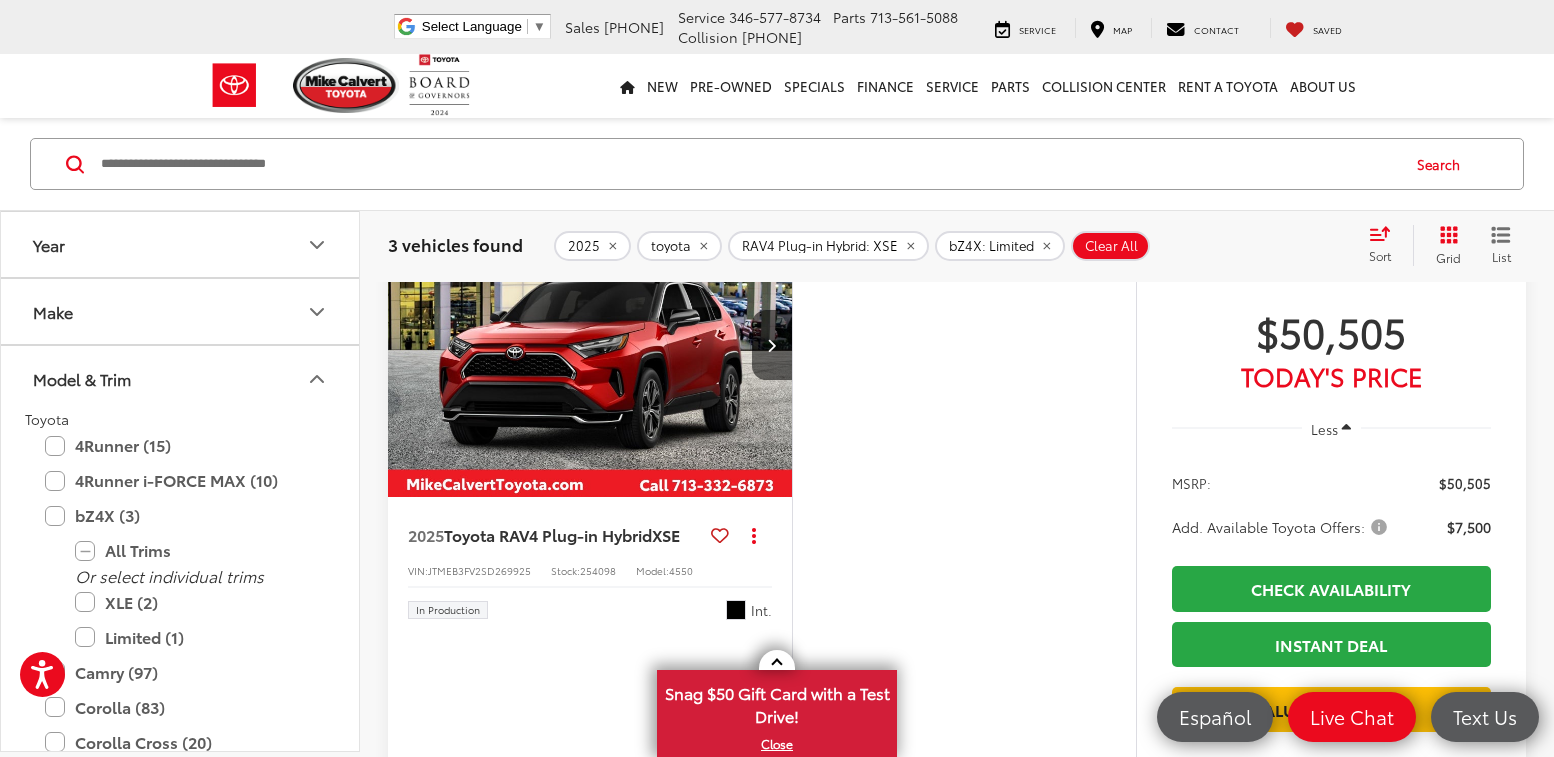 scroll, scrollTop: 937, scrollLeft: 0, axis: vertical 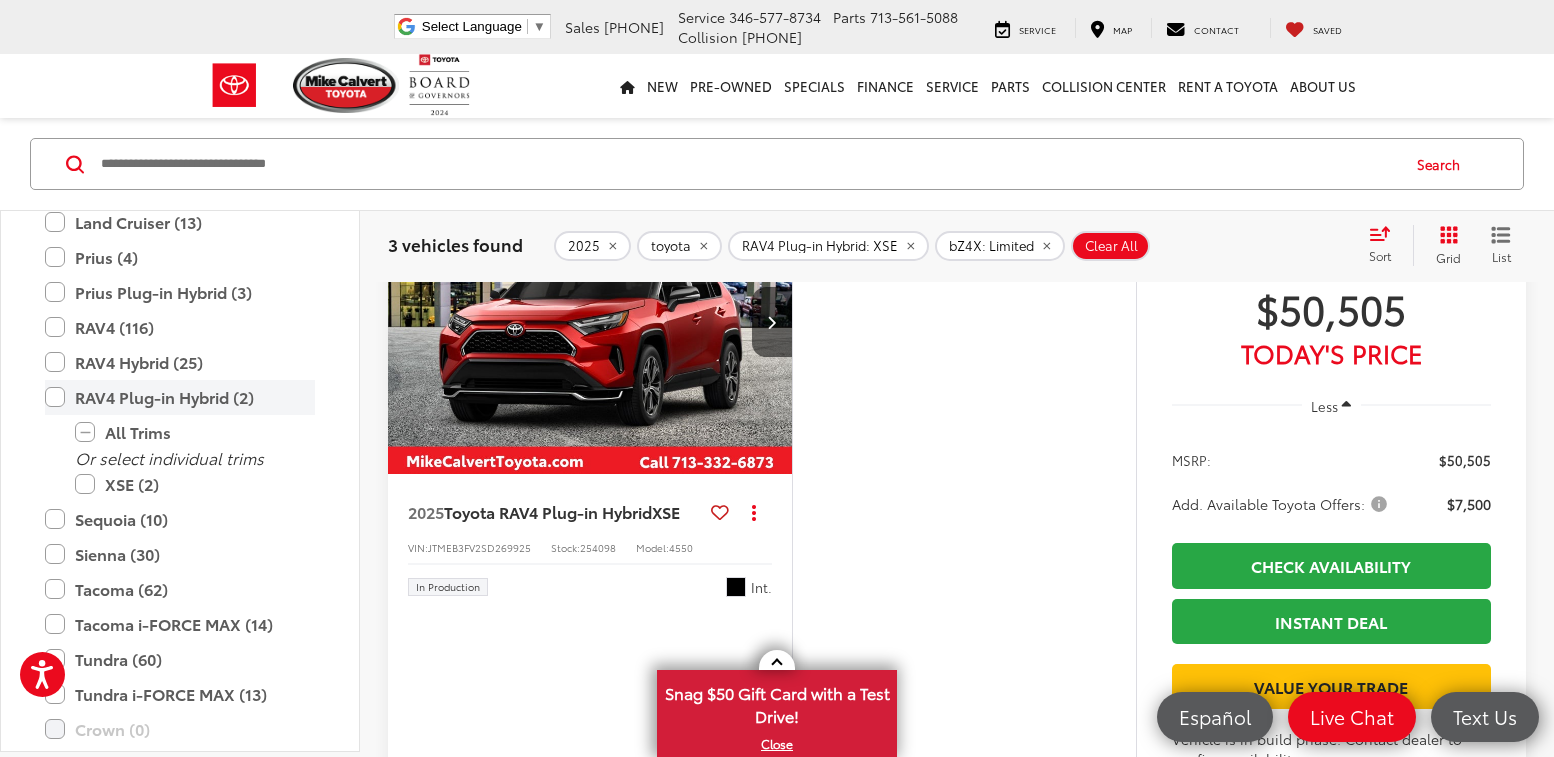 click on "RAV4 Plug-in Hybrid (2)" at bounding box center (180, 397) 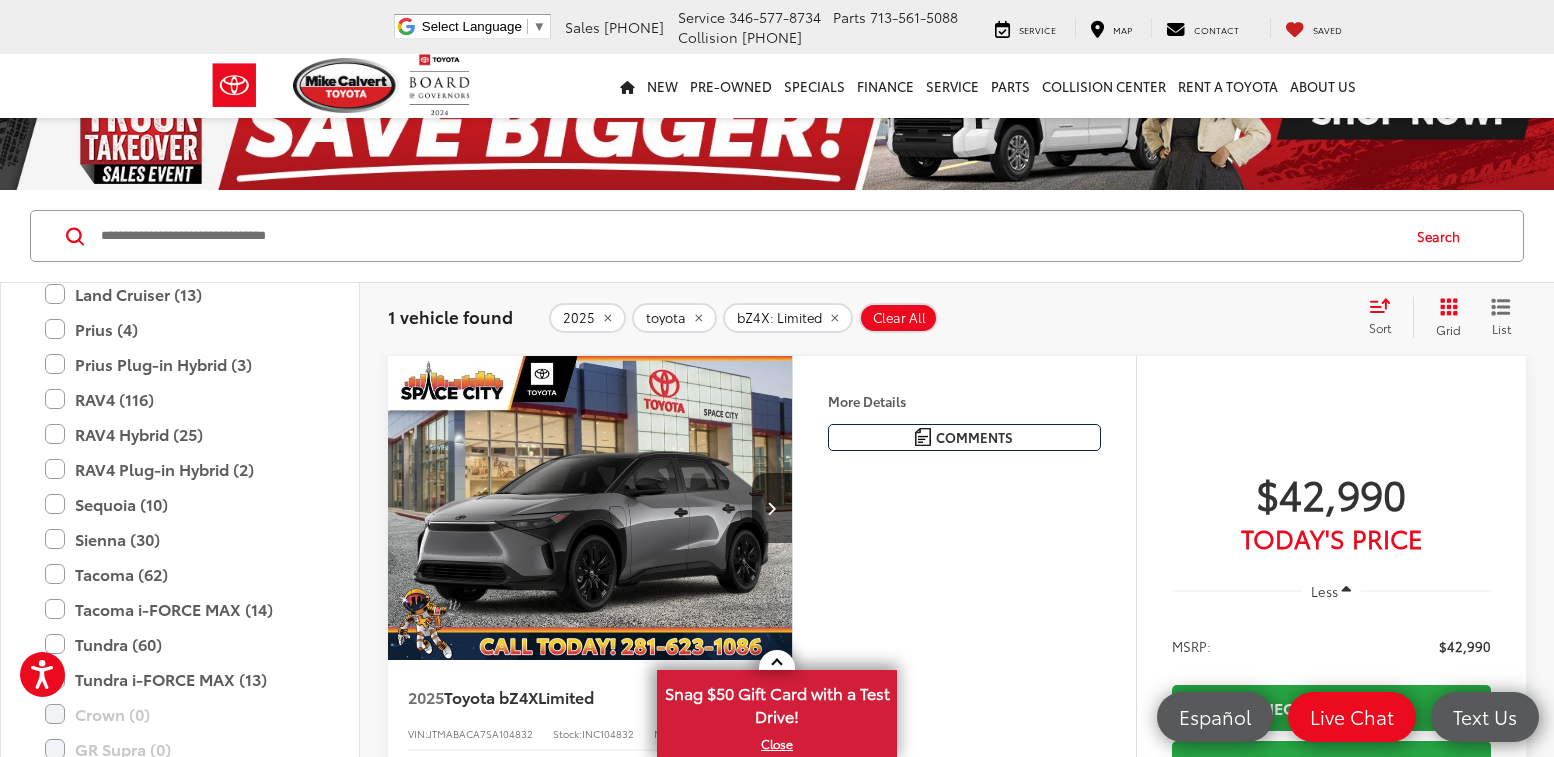 scroll, scrollTop: 100, scrollLeft: 0, axis: vertical 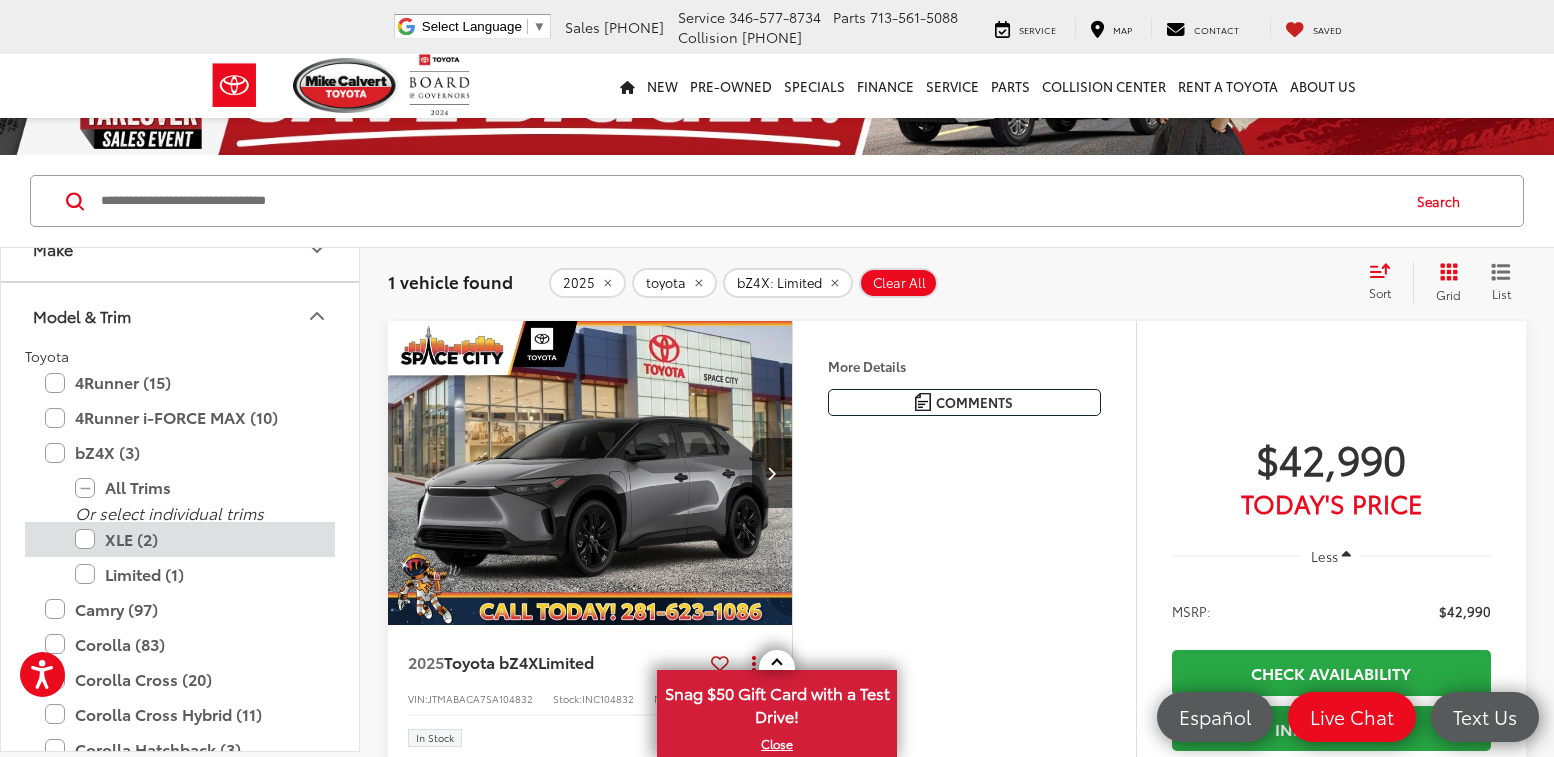 click on "XLE (2)" at bounding box center (195, 539) 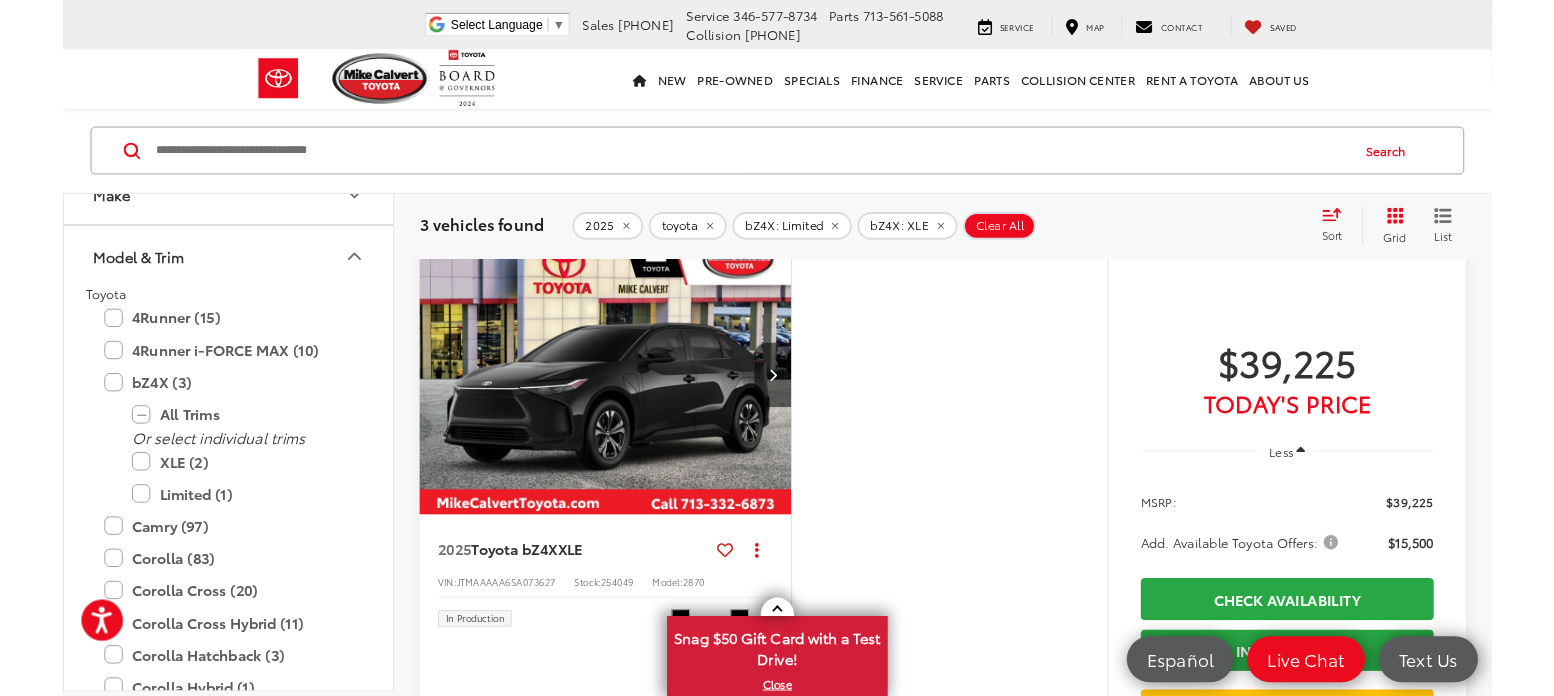 scroll, scrollTop: 200, scrollLeft: 0, axis: vertical 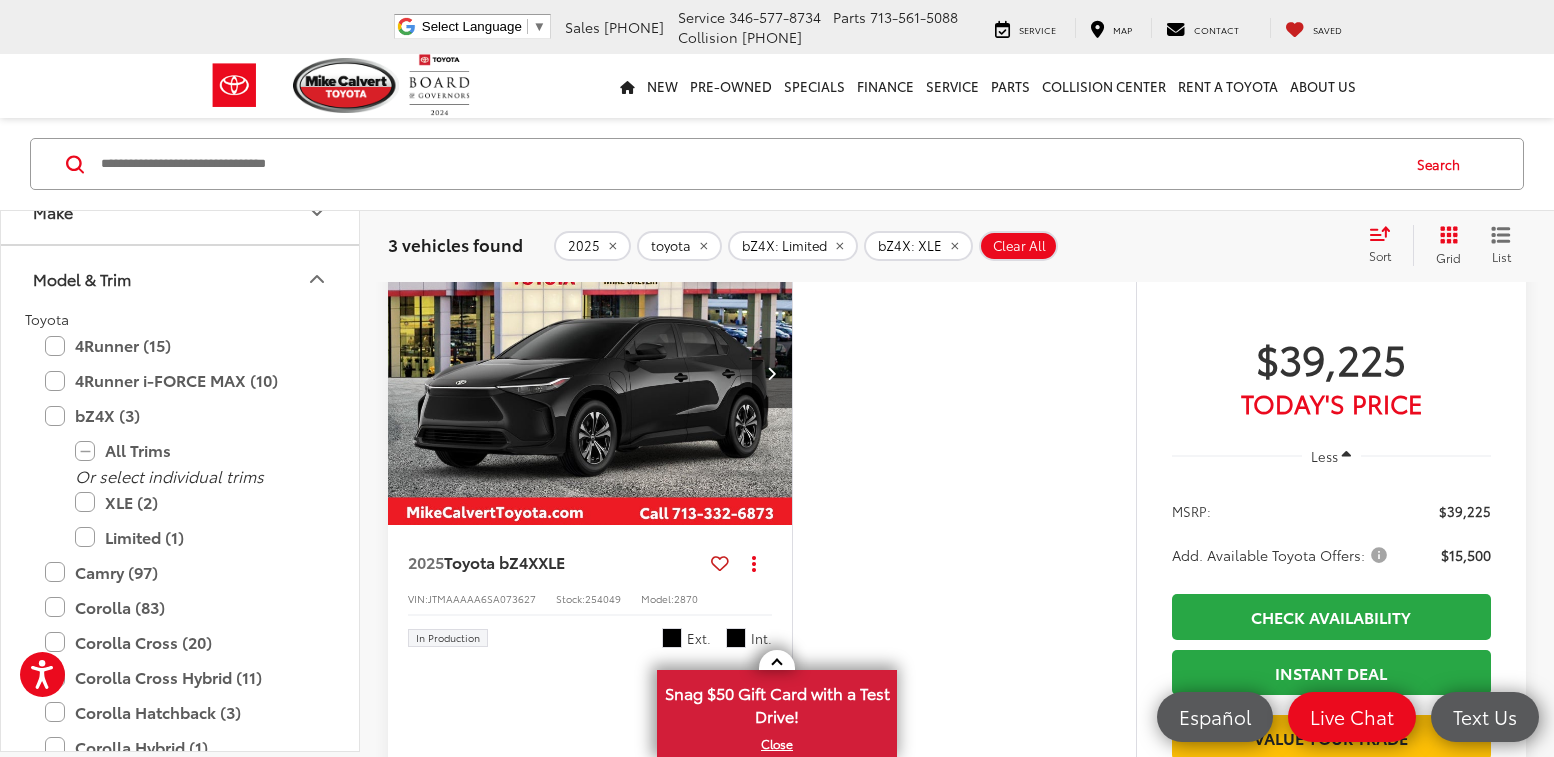 click on "Add. Available Toyota Offers:" at bounding box center (1281, 555) 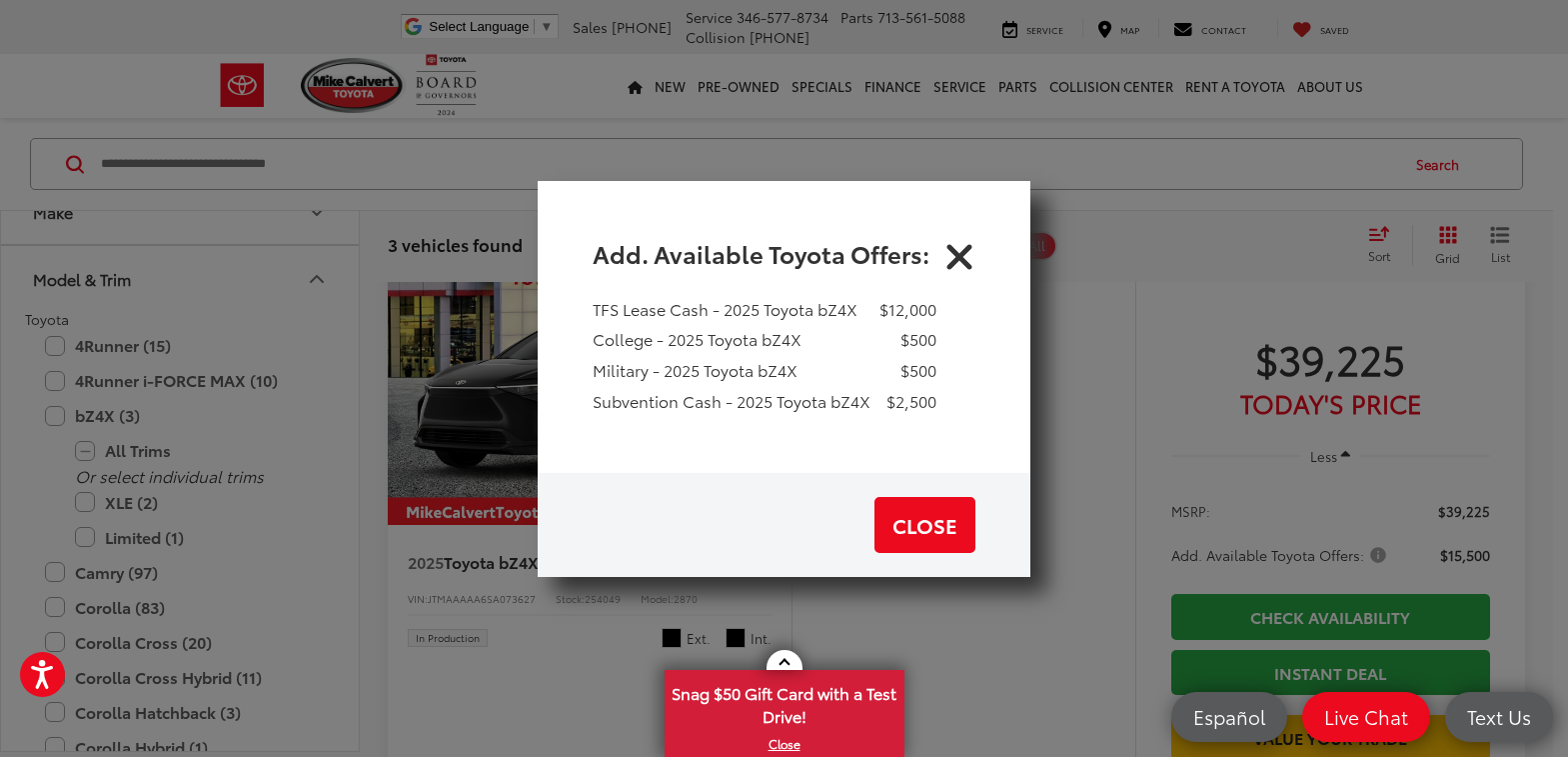 click on "TFS Lease Cash - 2025 Toyota bZ4X  $12,000 College - 2025 Toyota bZ4X  $500 Military - 2025 Toyota bZ4X  $500 Subvention Cash - 2025 Toyota bZ4X  $2,500" at bounding box center [784, 385] 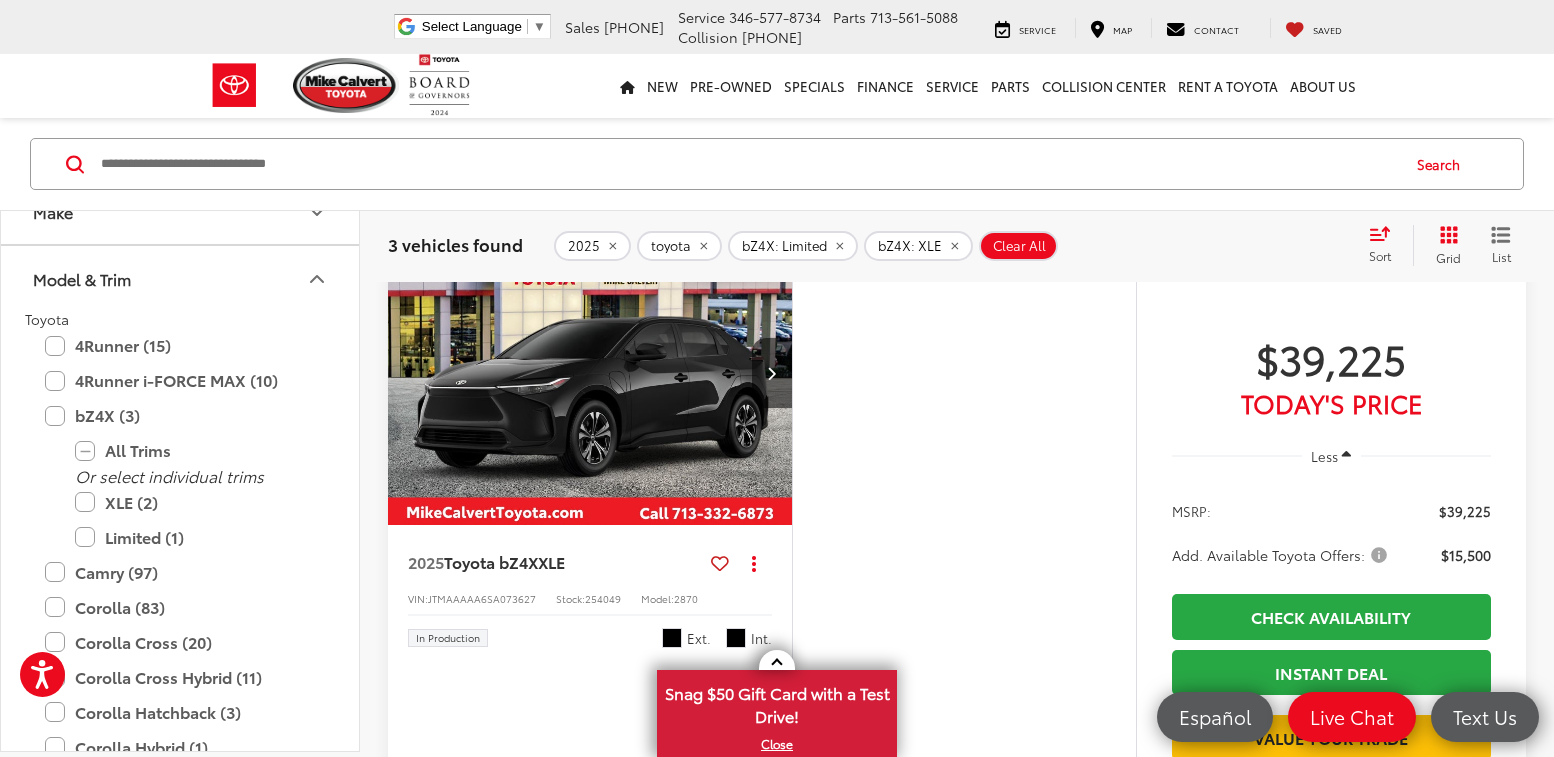 click on "Add. Available Toyota Offers:" at bounding box center (1281, 555) 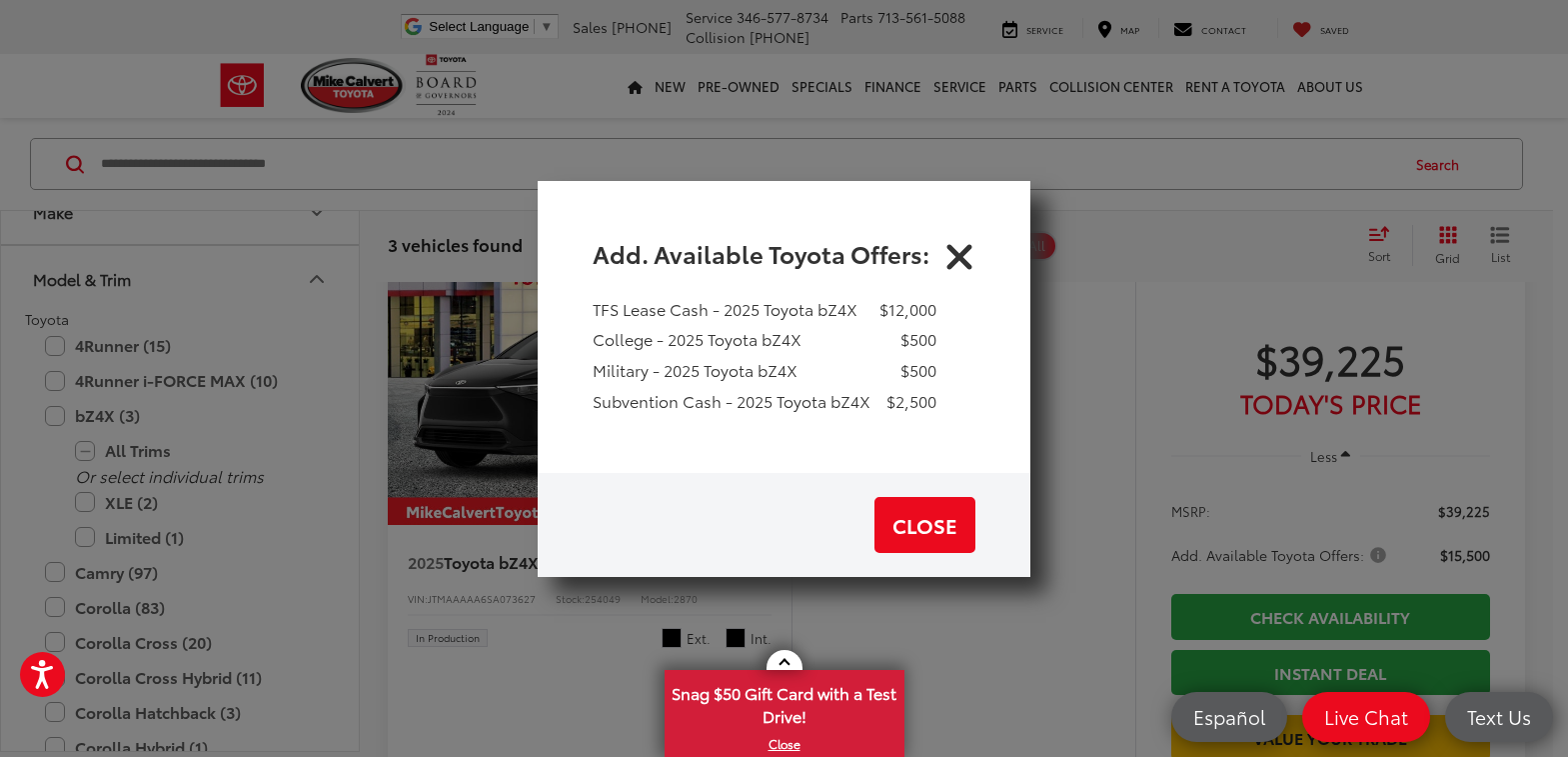 click at bounding box center (959, 253) 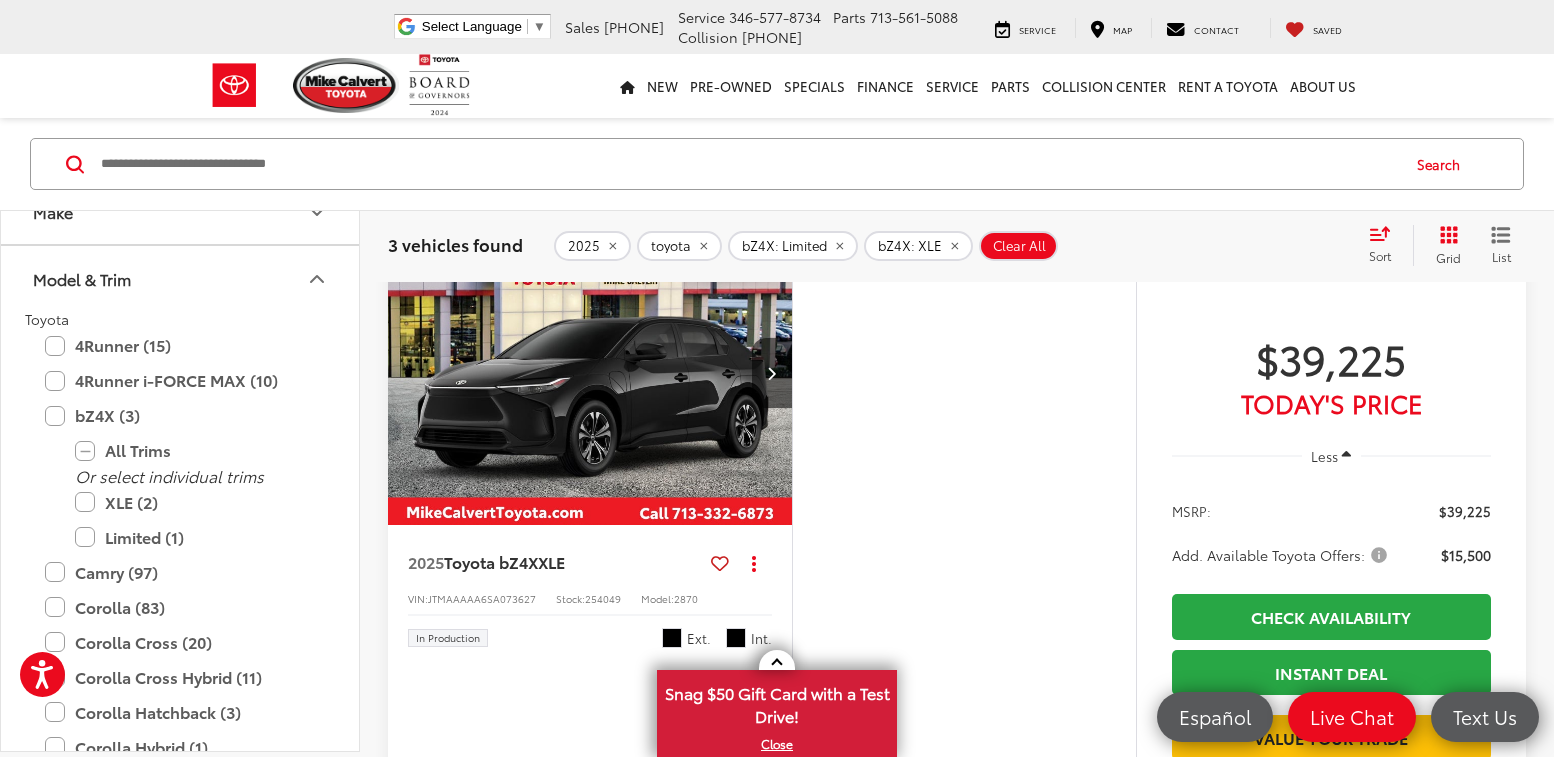 click on "TODAY'S PRICE" at bounding box center (1331, 403) 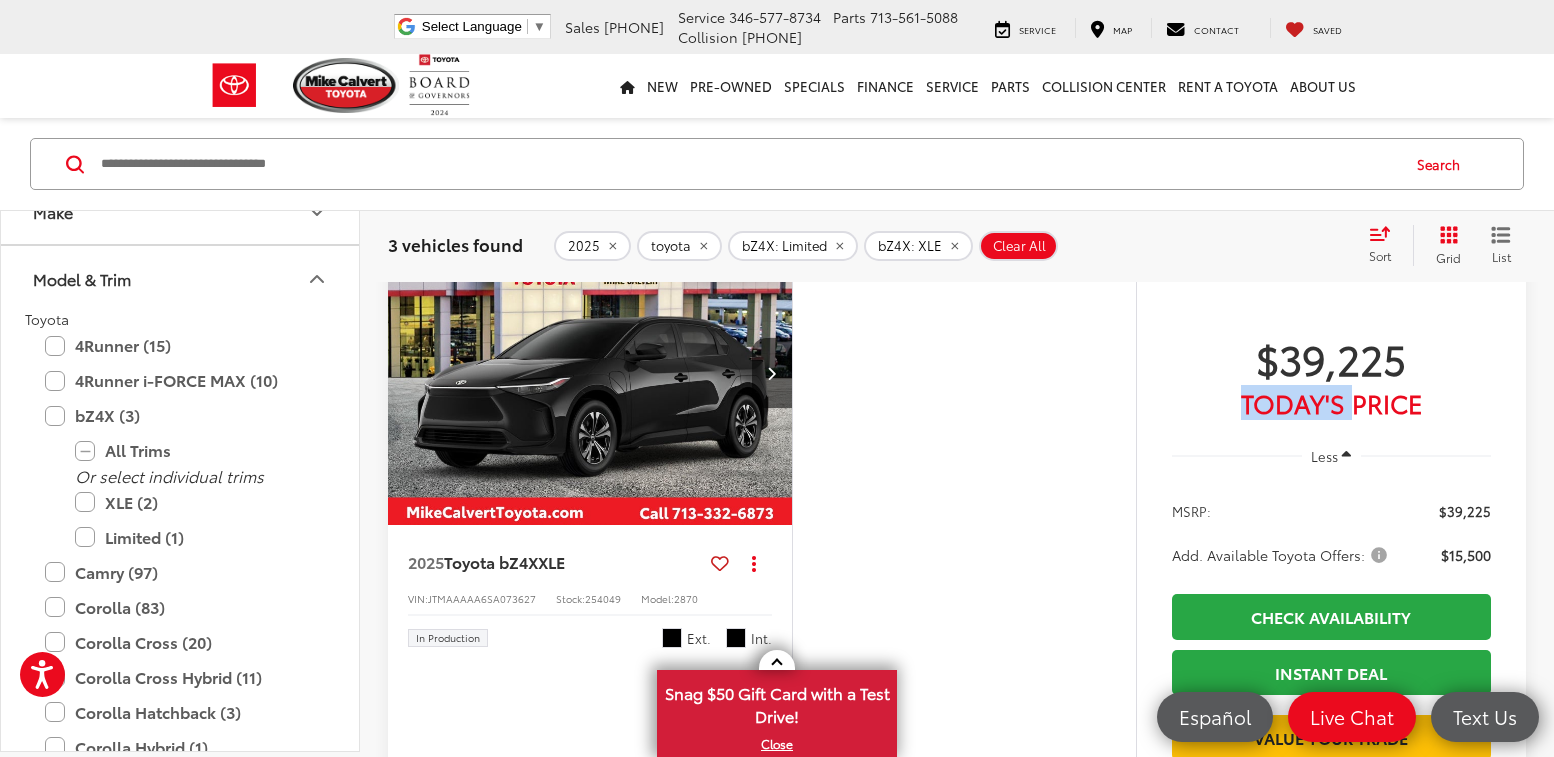 click on "TODAY'S PRICE" at bounding box center (1331, 403) 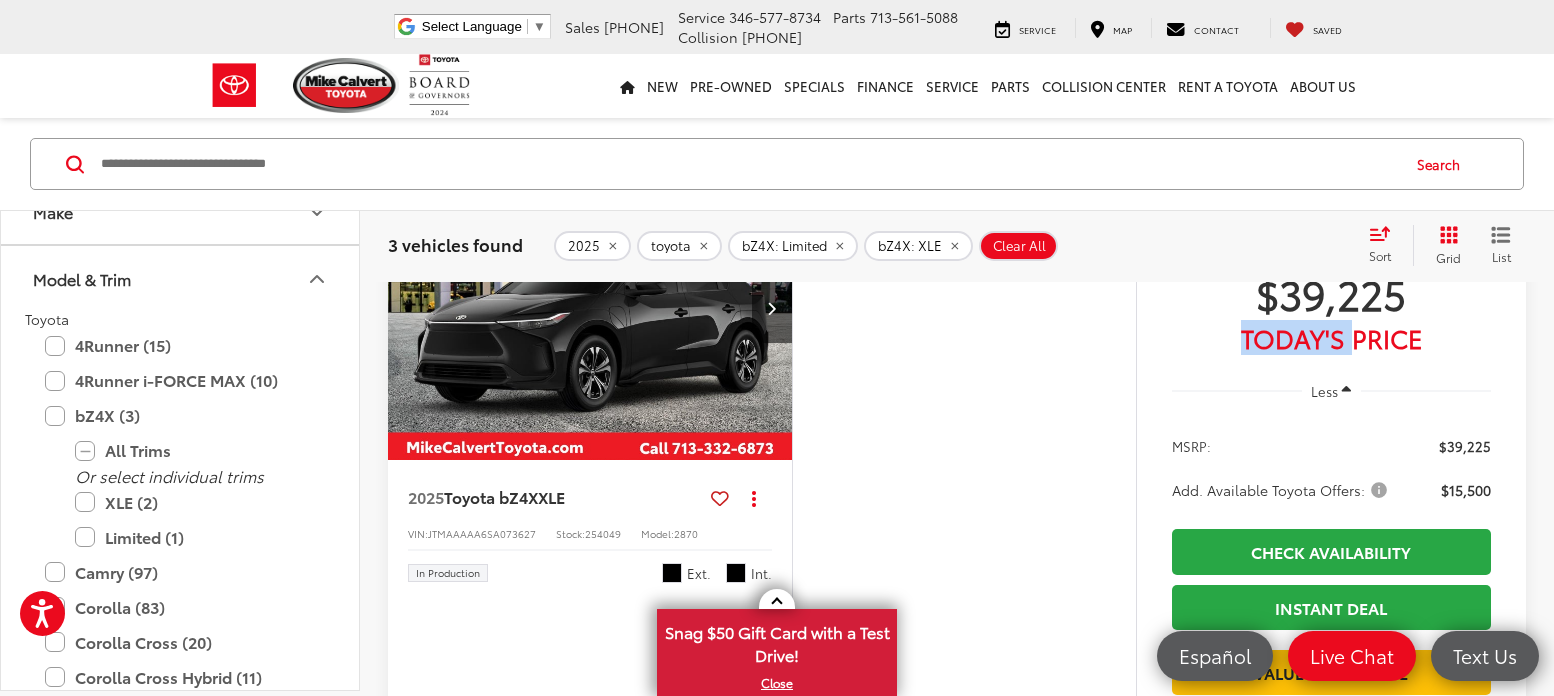 scroll, scrollTop: 300, scrollLeft: 0, axis: vertical 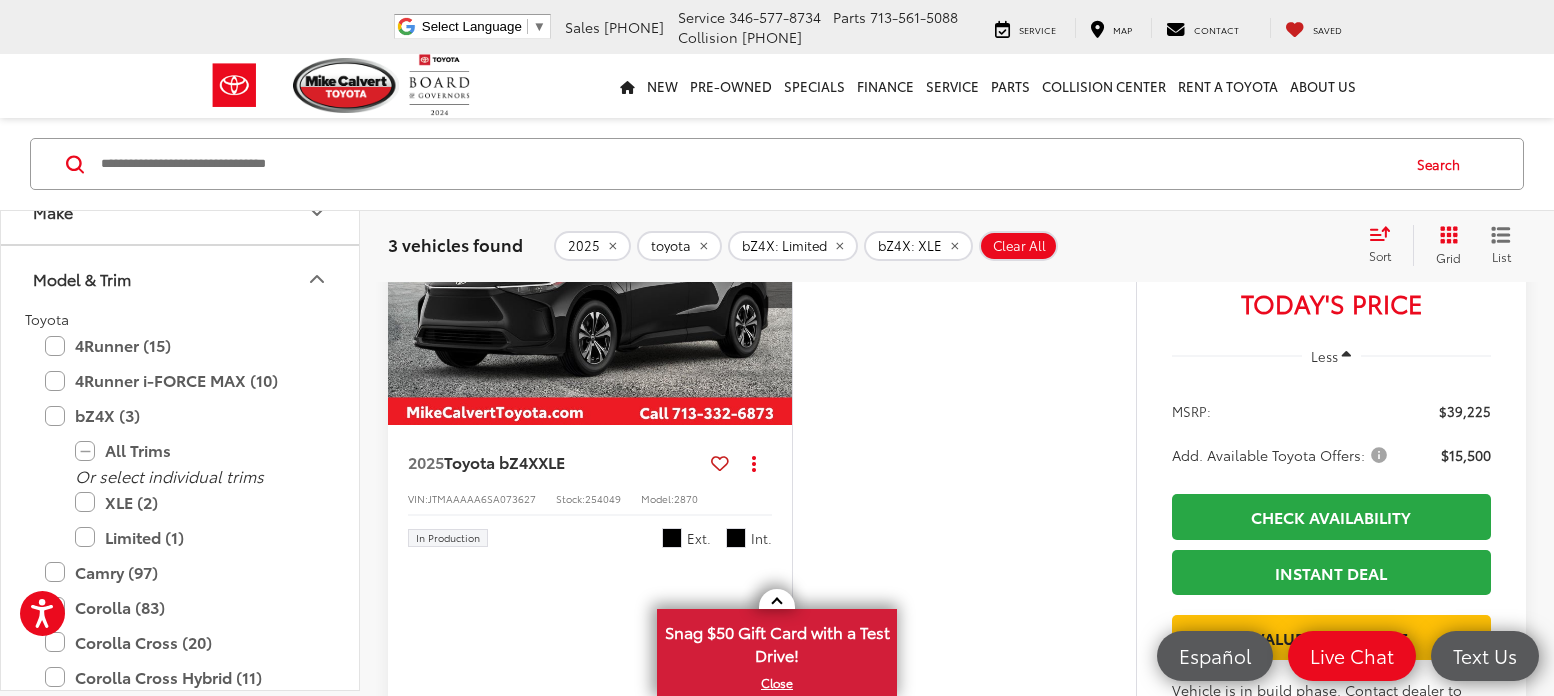 click on "2025  Toyota bZ4X  XLE
Copy Link Share Print View Details VIN:  JTMAAAAA6SA073627 Stock:  254049 Model:  2870 In Production Ext. Int." at bounding box center [590, 610] 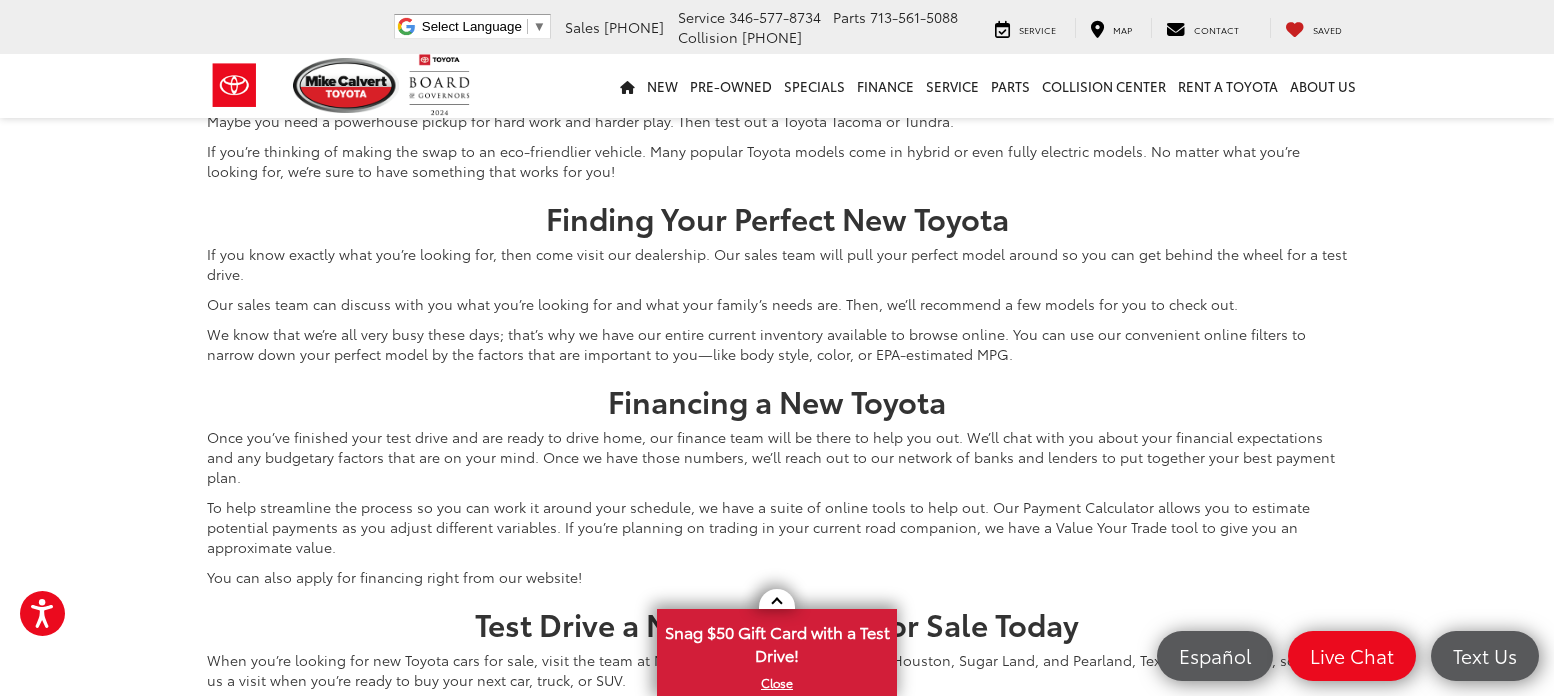 scroll, scrollTop: 2500, scrollLeft: 0, axis: vertical 